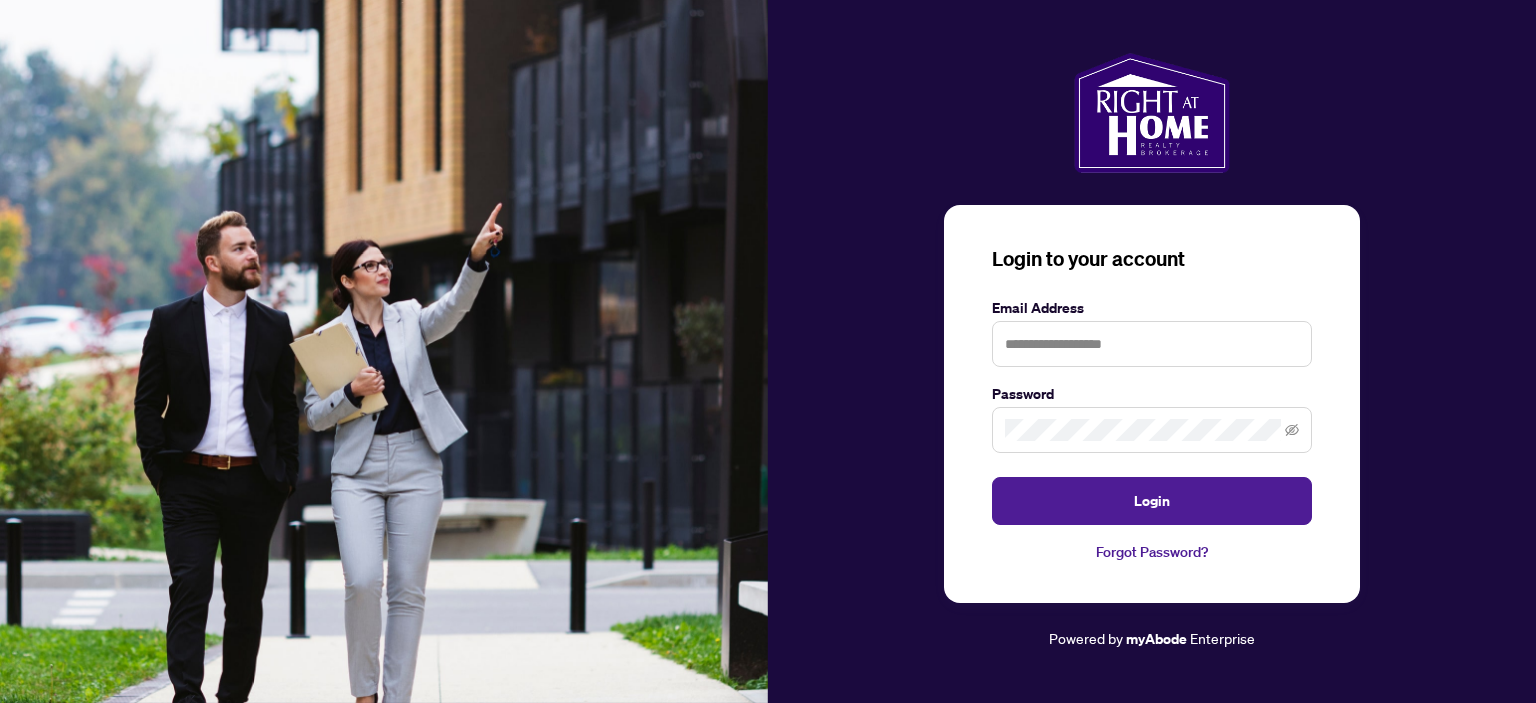 scroll, scrollTop: 0, scrollLeft: 0, axis: both 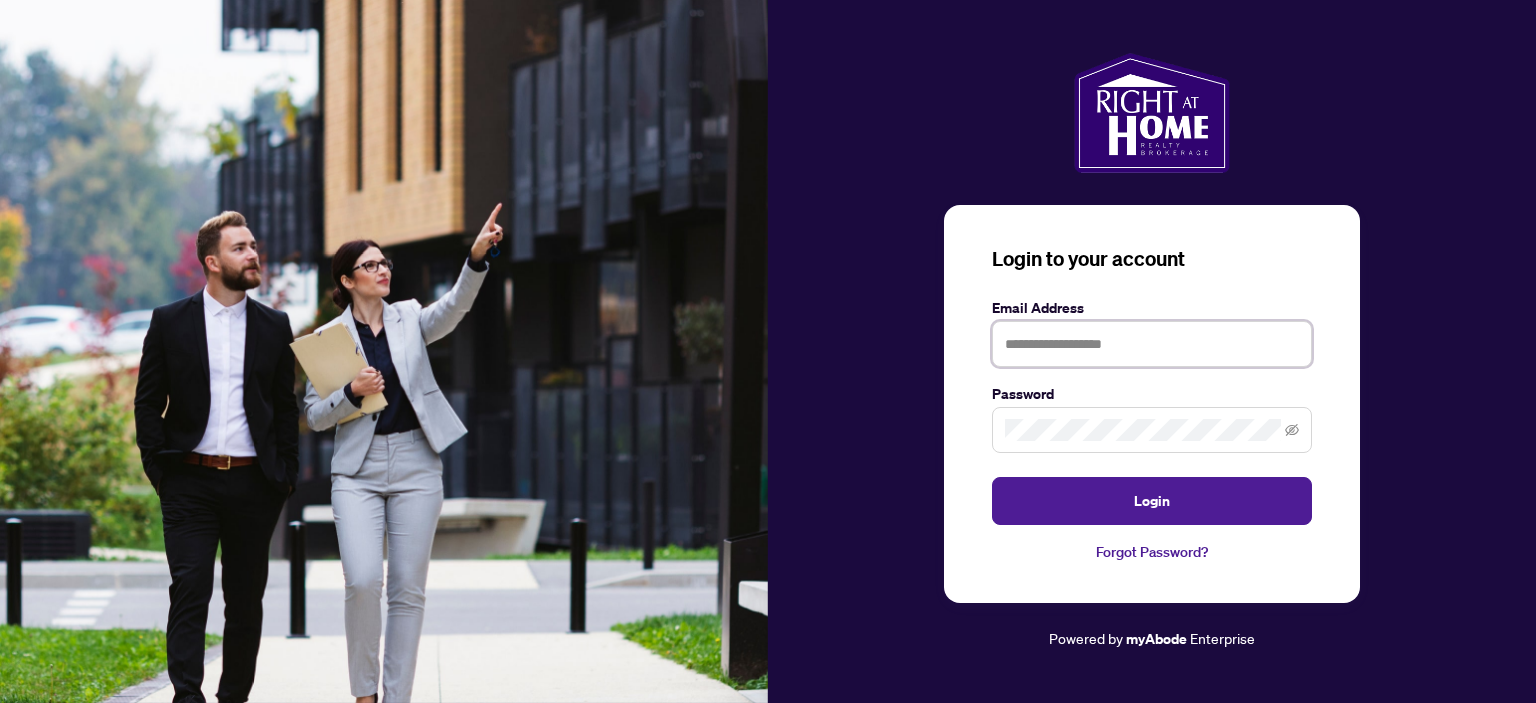 click at bounding box center [1152, 344] 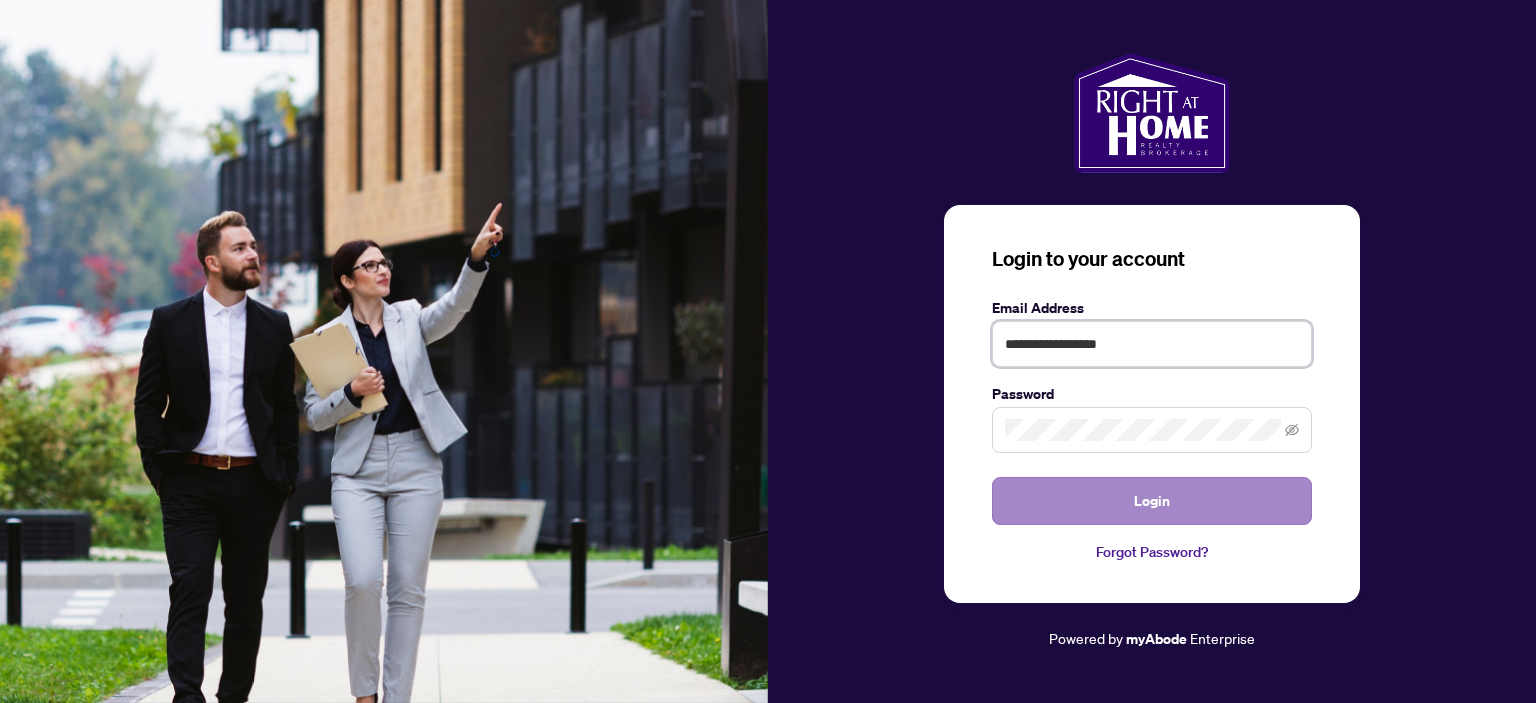 type on "**********" 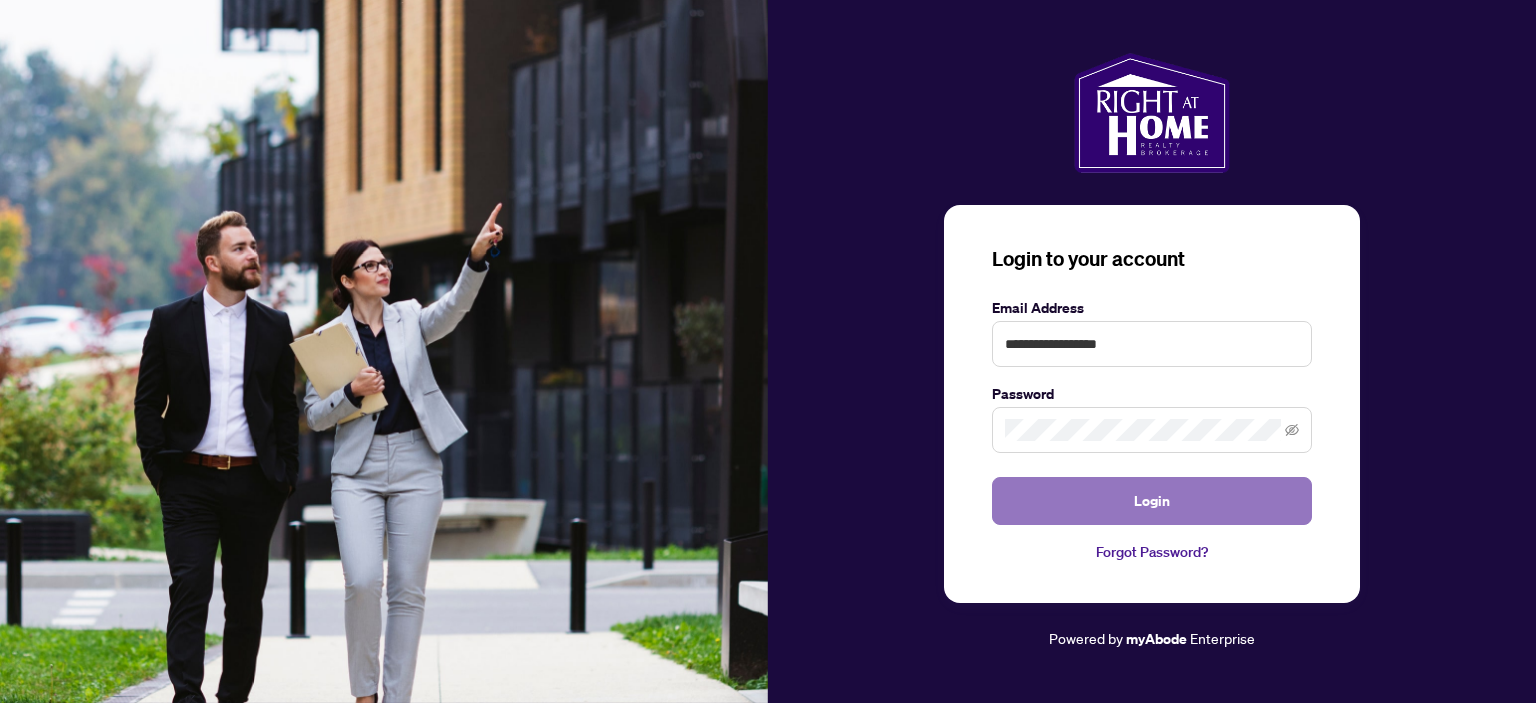 click on "Login" at bounding box center [1152, 501] 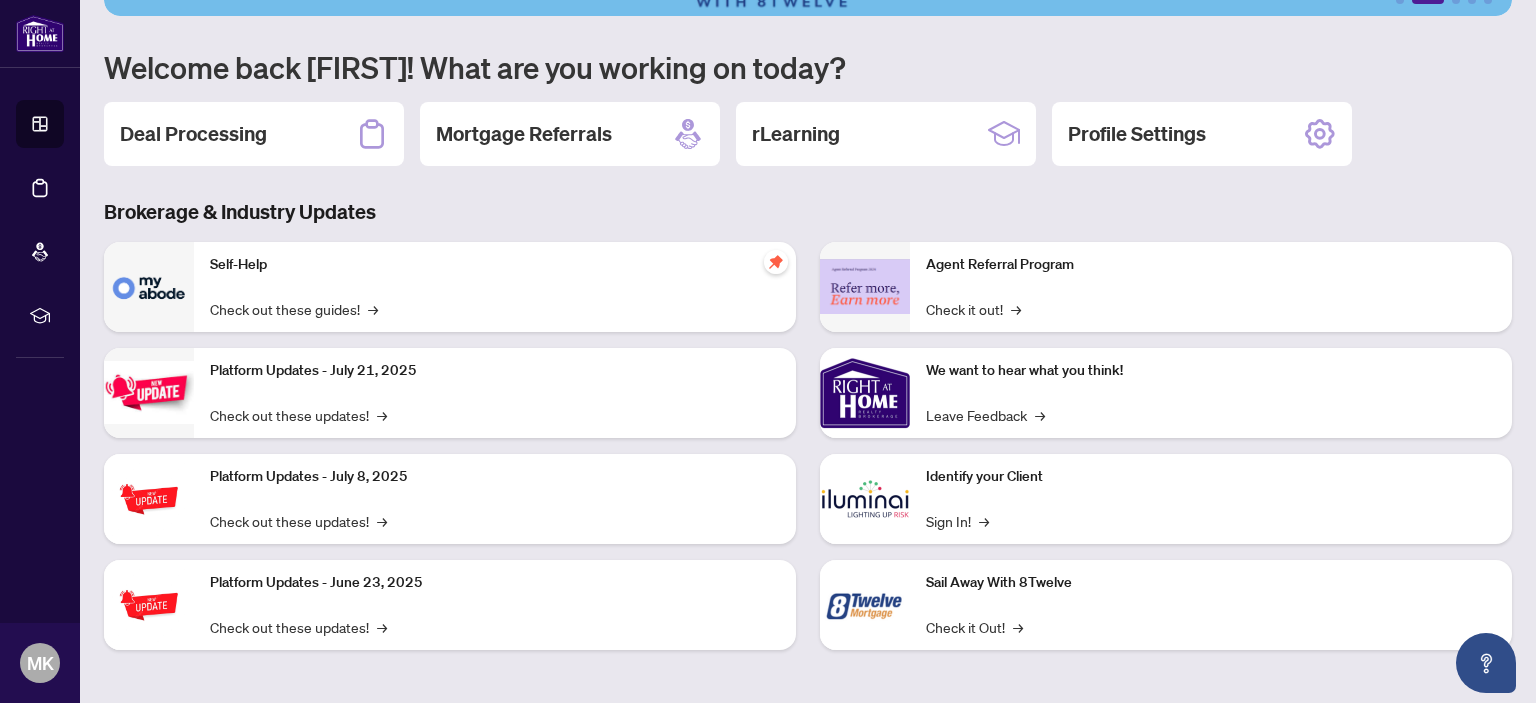 scroll, scrollTop: 0, scrollLeft: 0, axis: both 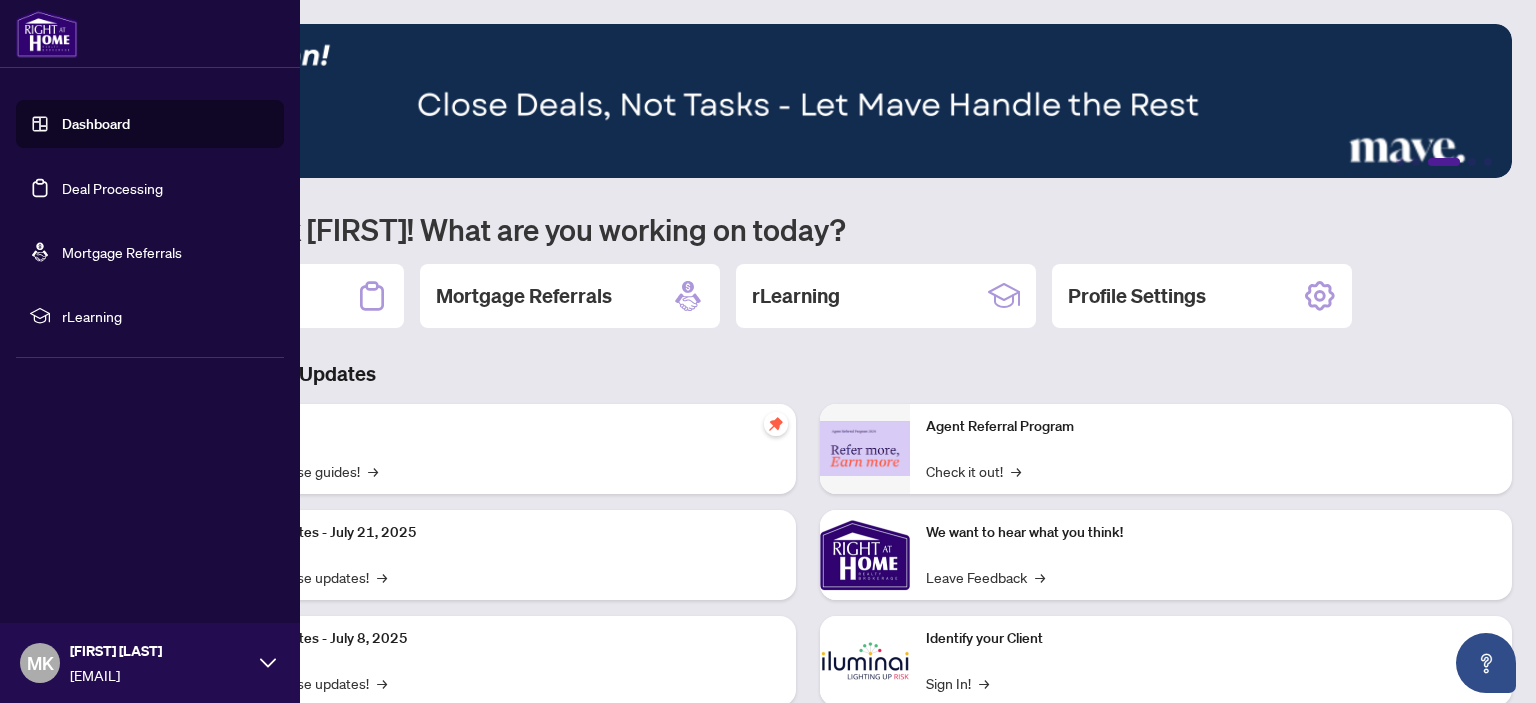 click on "Dashboard" at bounding box center (96, 124) 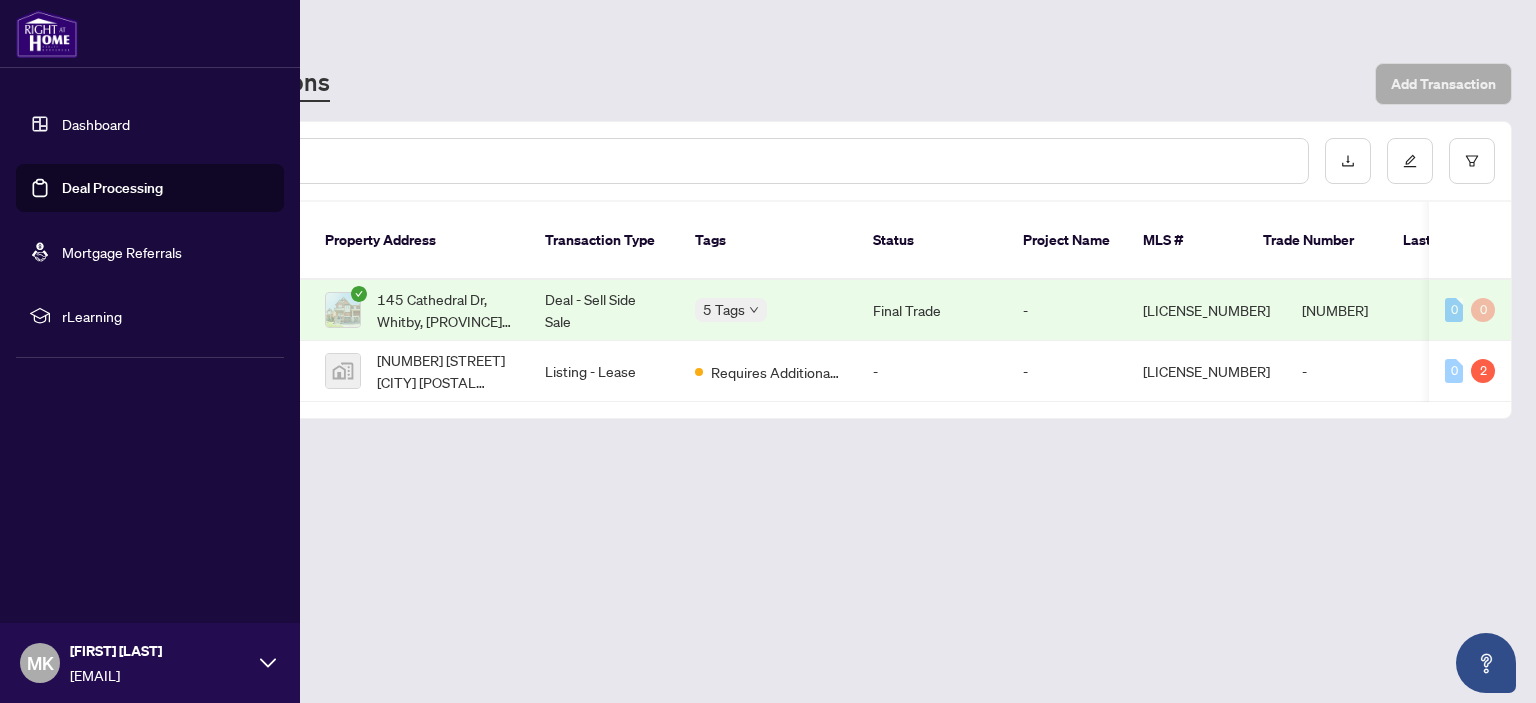 click on "Mortgage Referrals" at bounding box center [122, 252] 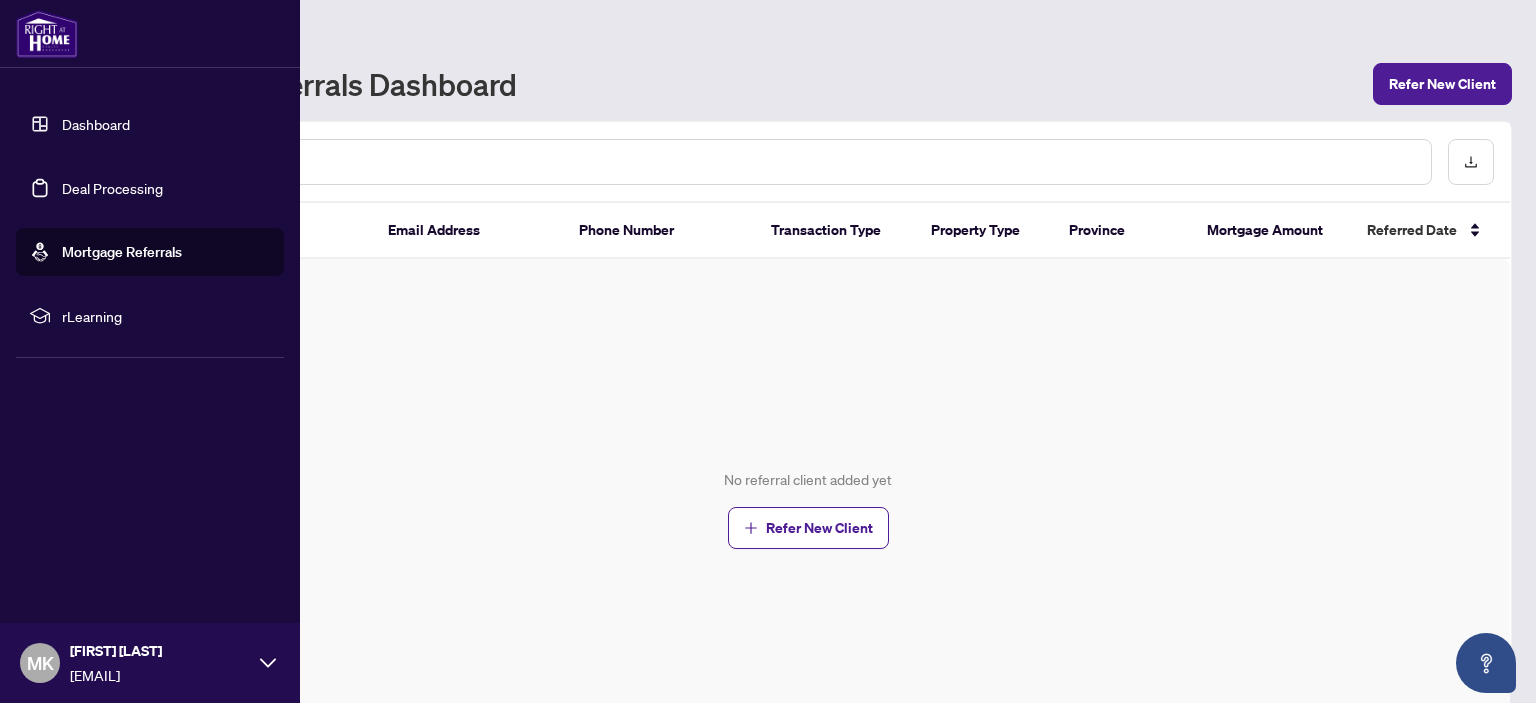 click on "rLearning" at bounding box center (166, 316) 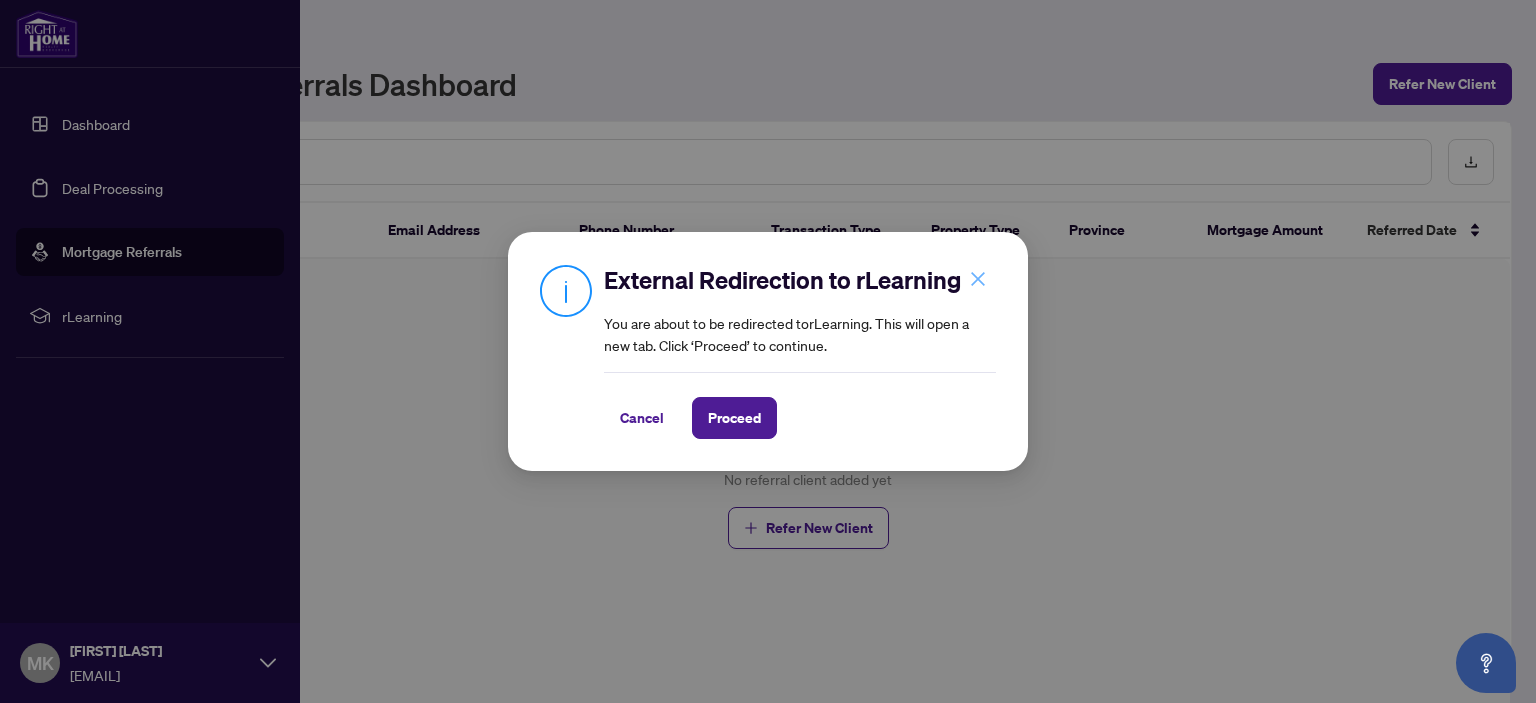 click 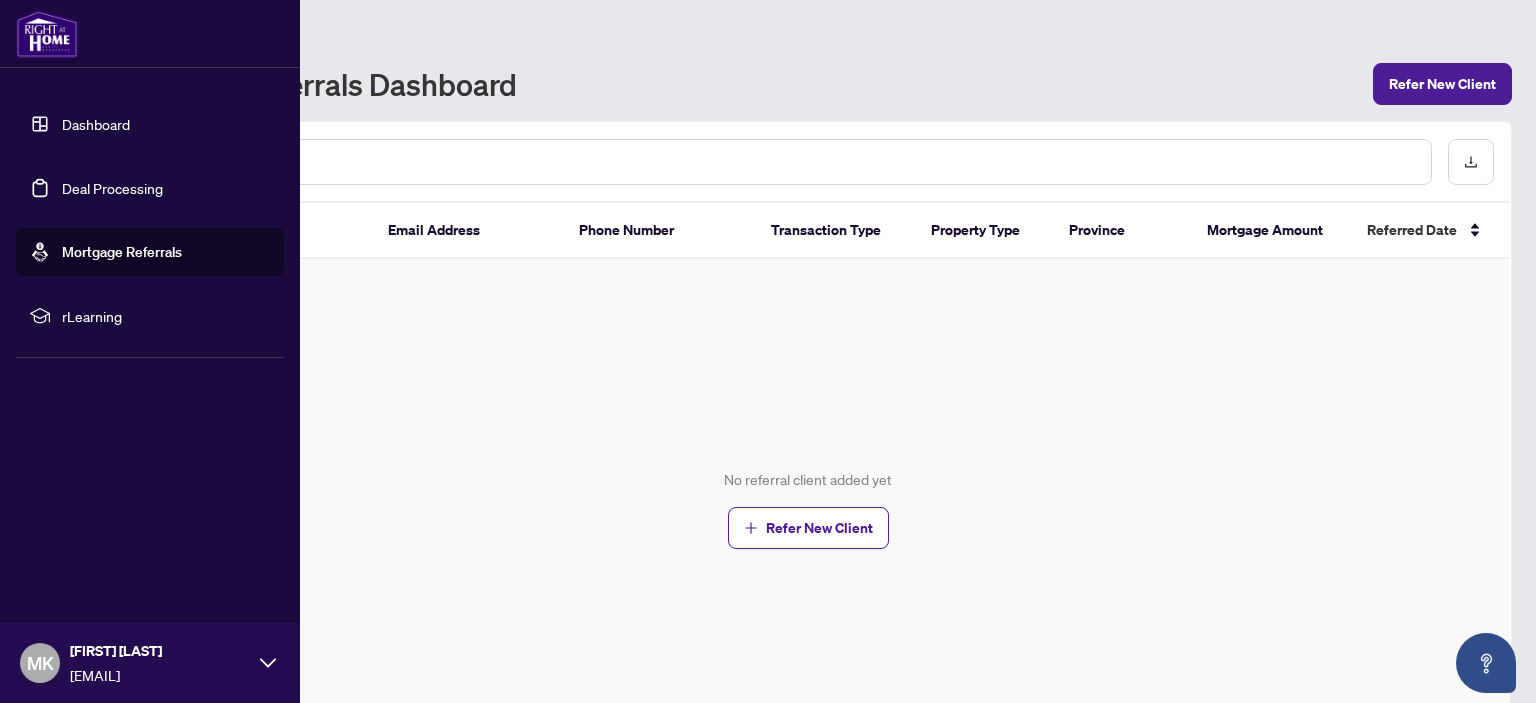 click on "Dashboard" at bounding box center [96, 124] 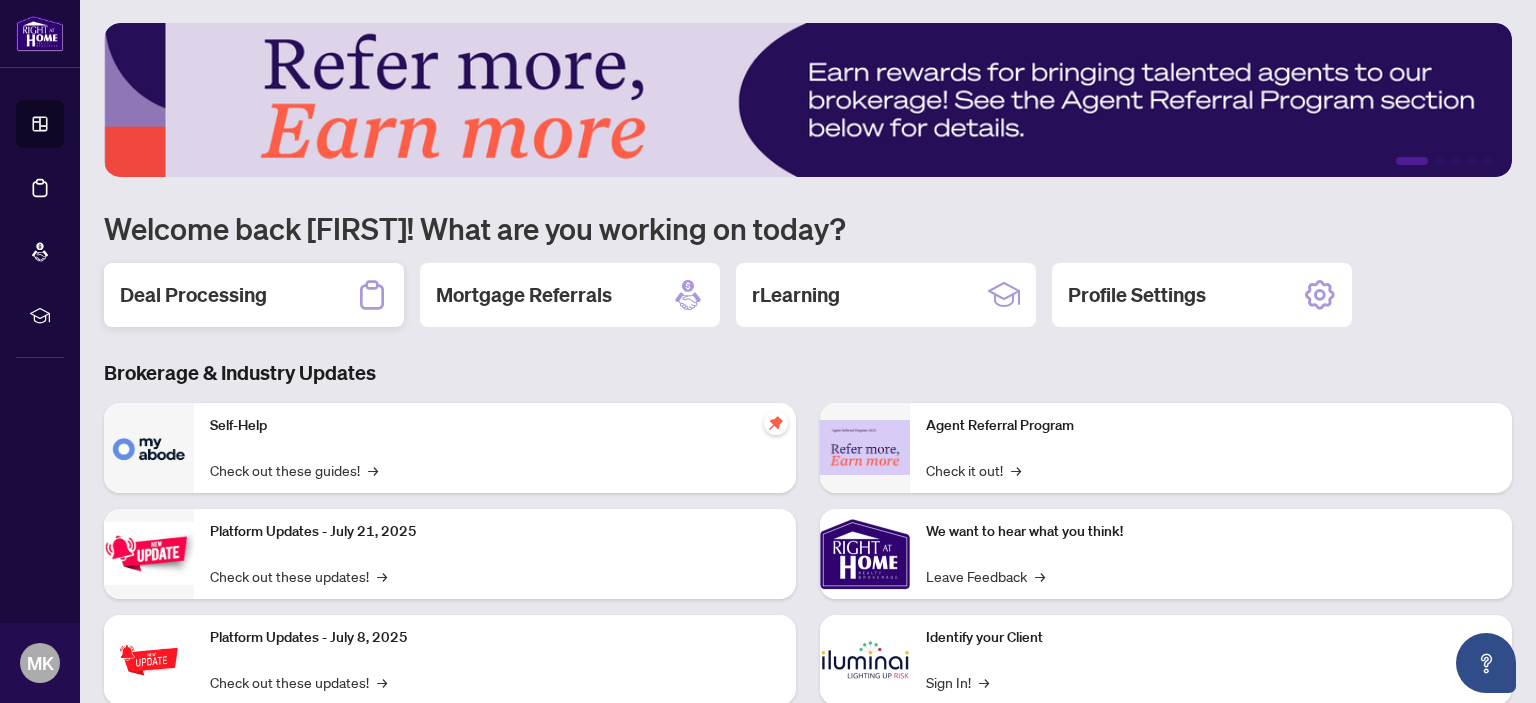 scroll, scrollTop: 0, scrollLeft: 0, axis: both 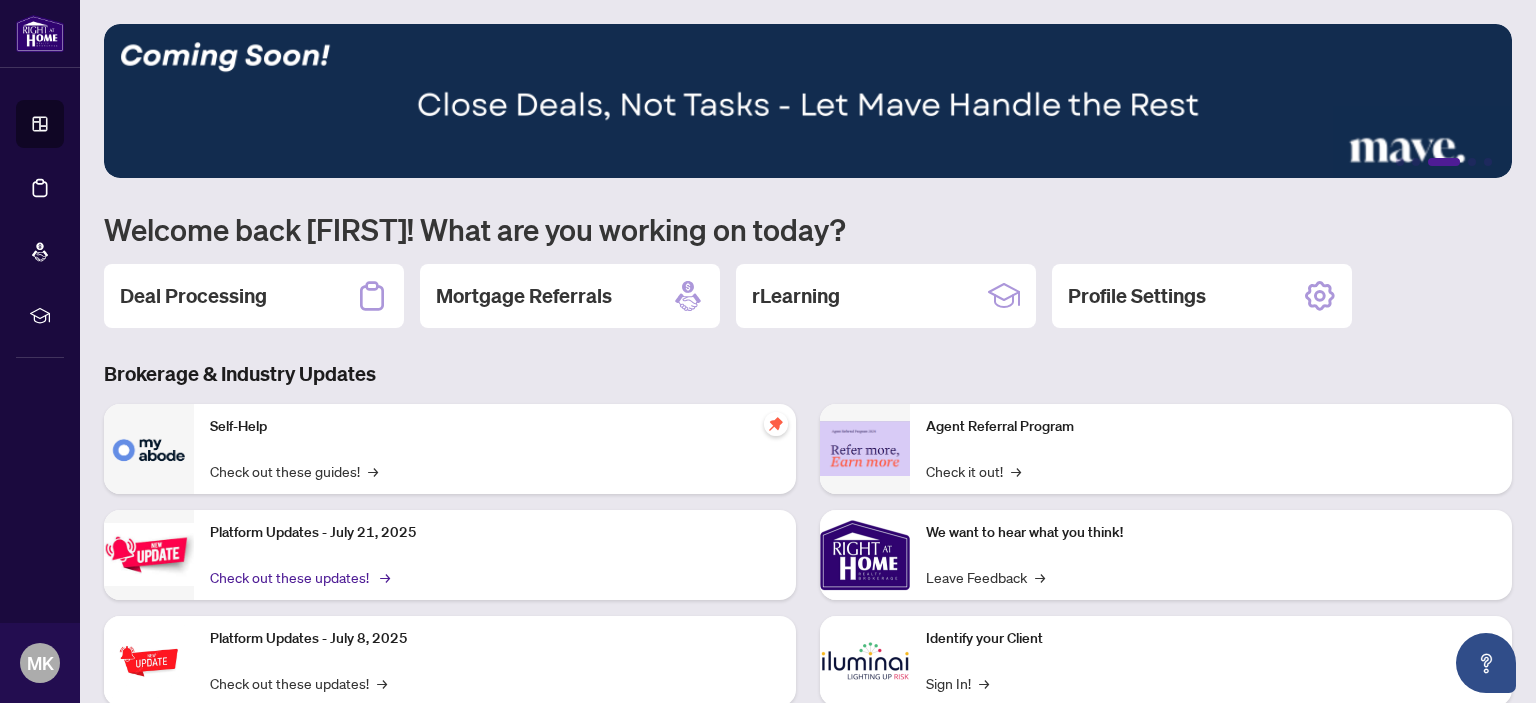 click on "Check out these updates! →" at bounding box center (298, 577) 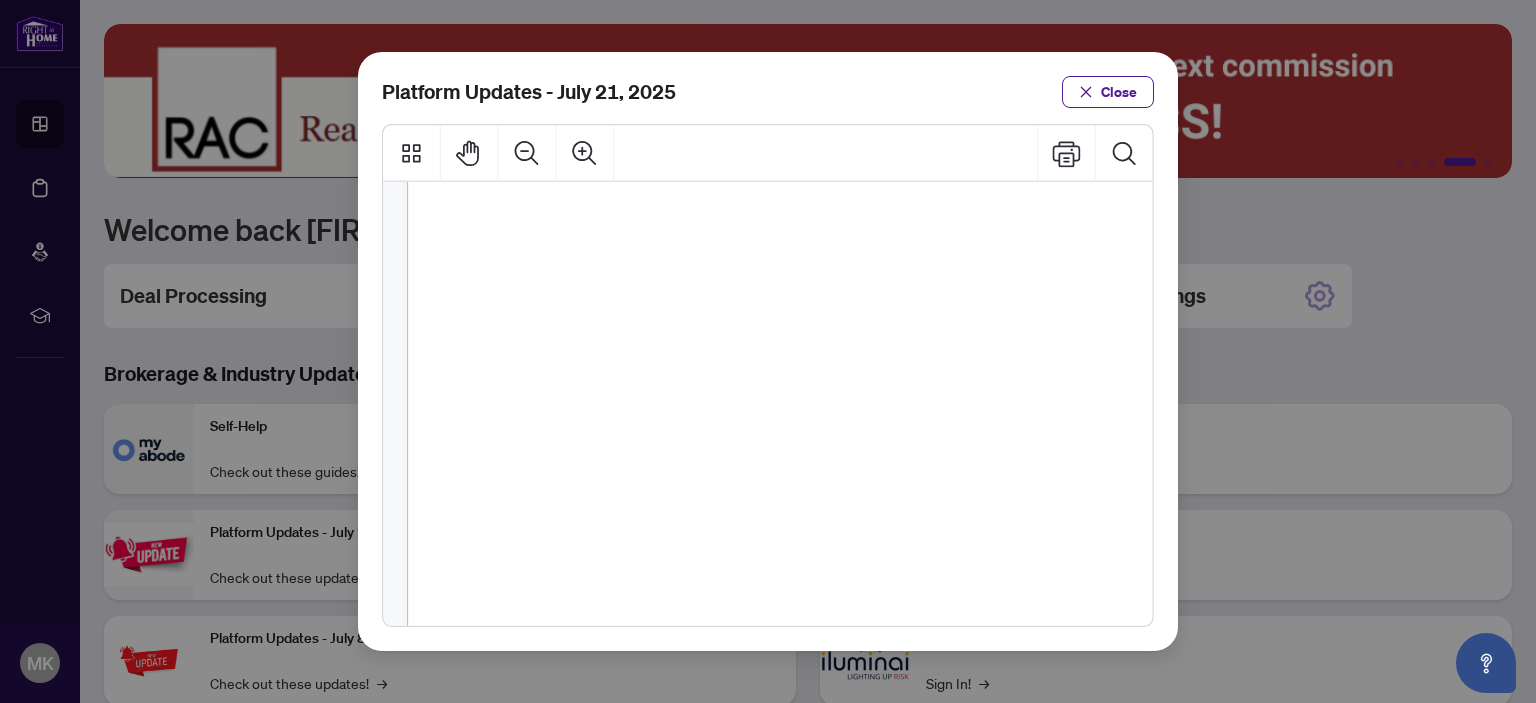scroll, scrollTop: 540, scrollLeft: 0, axis: vertical 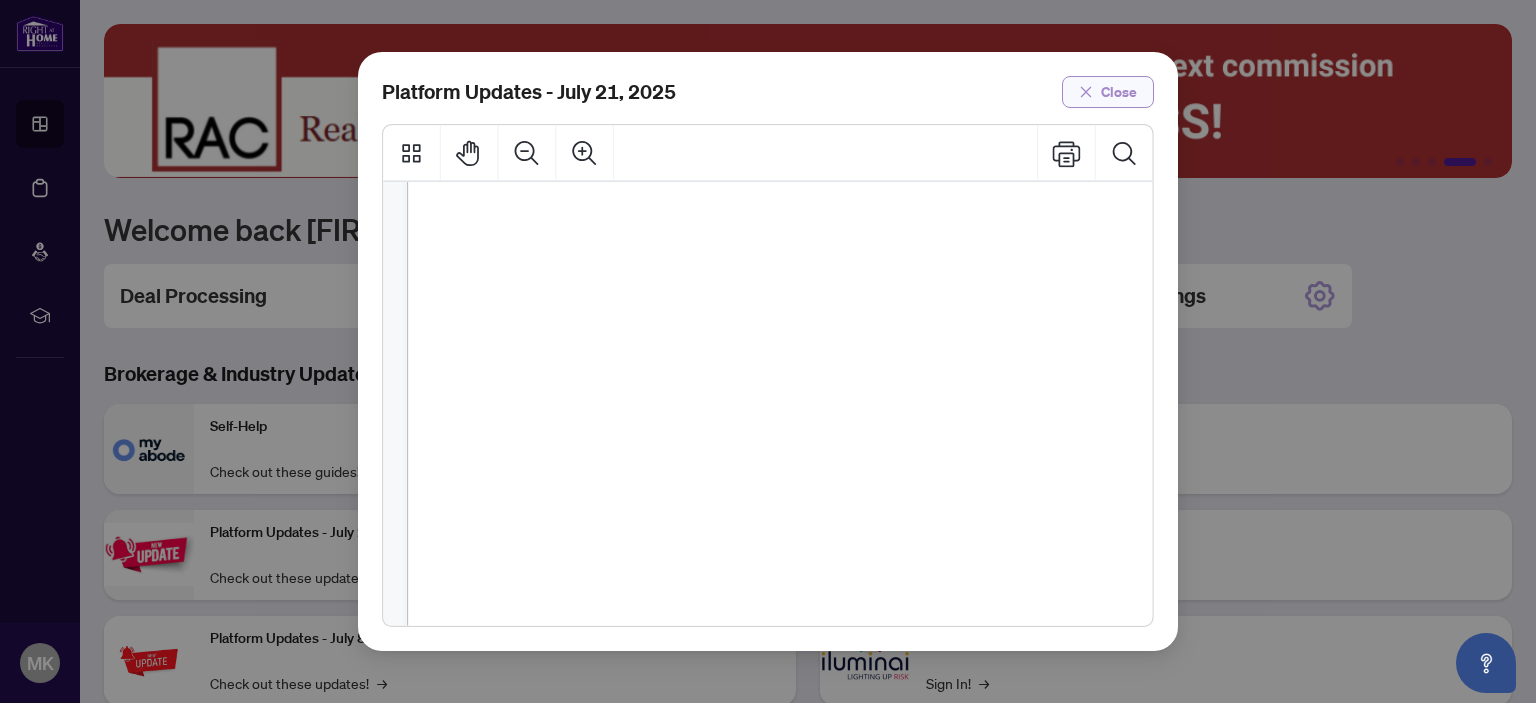 click on "Close" at bounding box center (1108, 92) 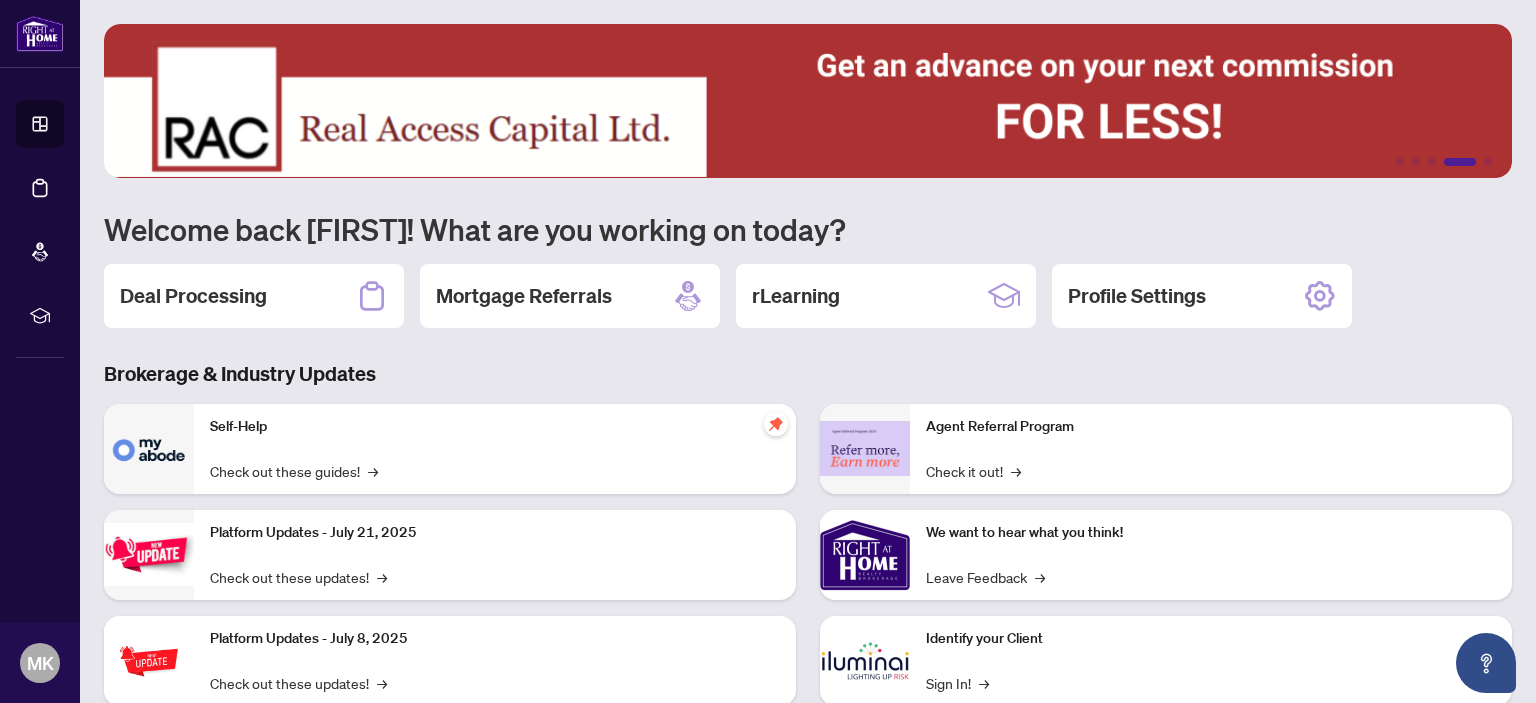 scroll, scrollTop: 162, scrollLeft: 0, axis: vertical 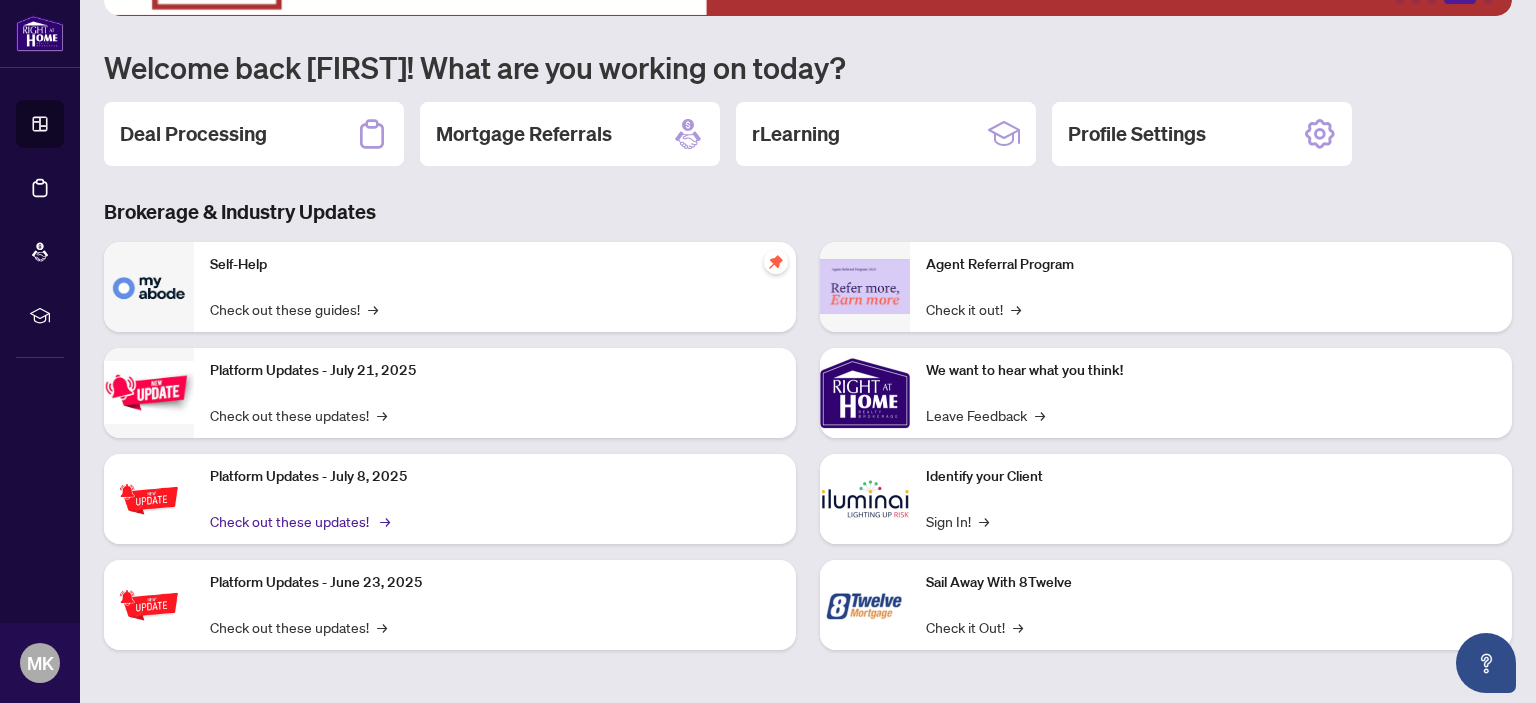 click on "Check out these updates! →" at bounding box center (298, 521) 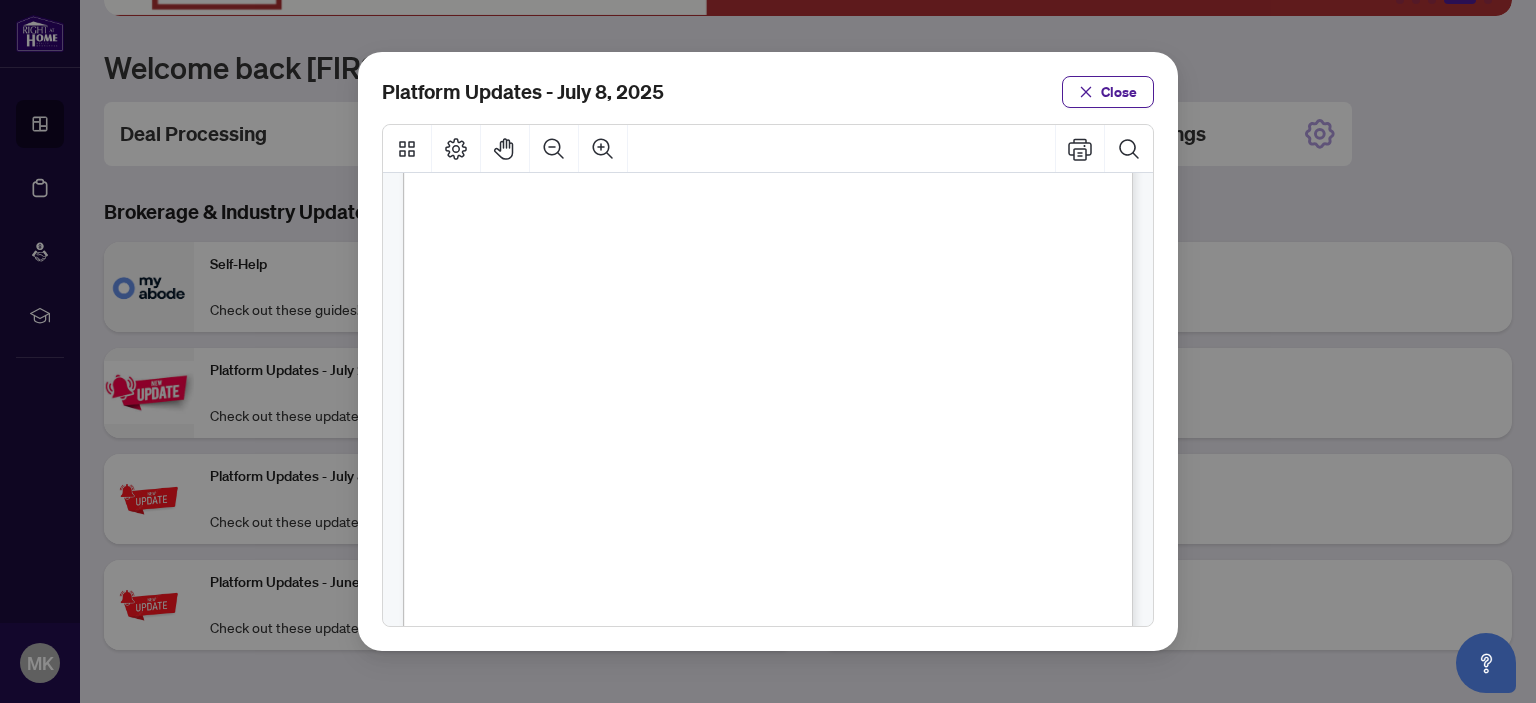 scroll, scrollTop: 532, scrollLeft: 0, axis: vertical 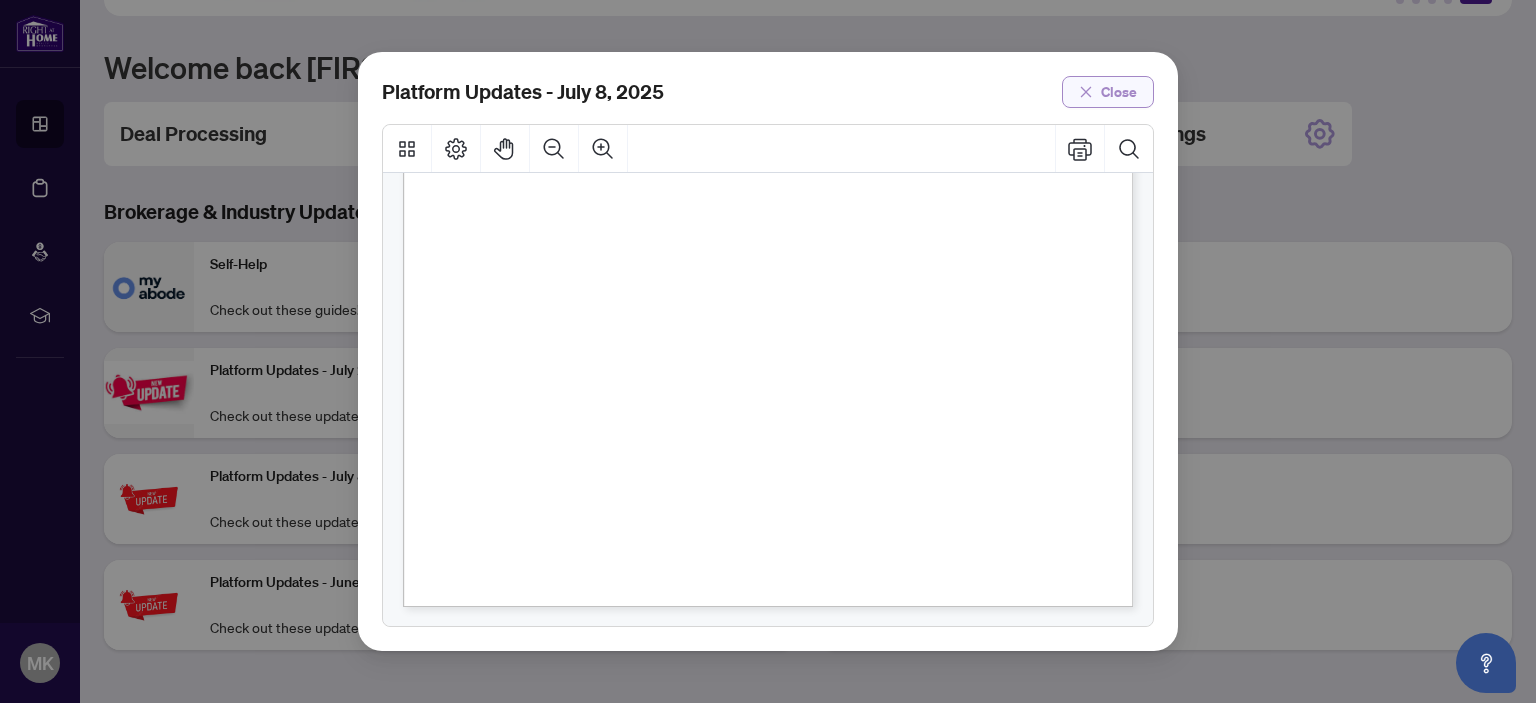 click on "Close" at bounding box center (1119, 92) 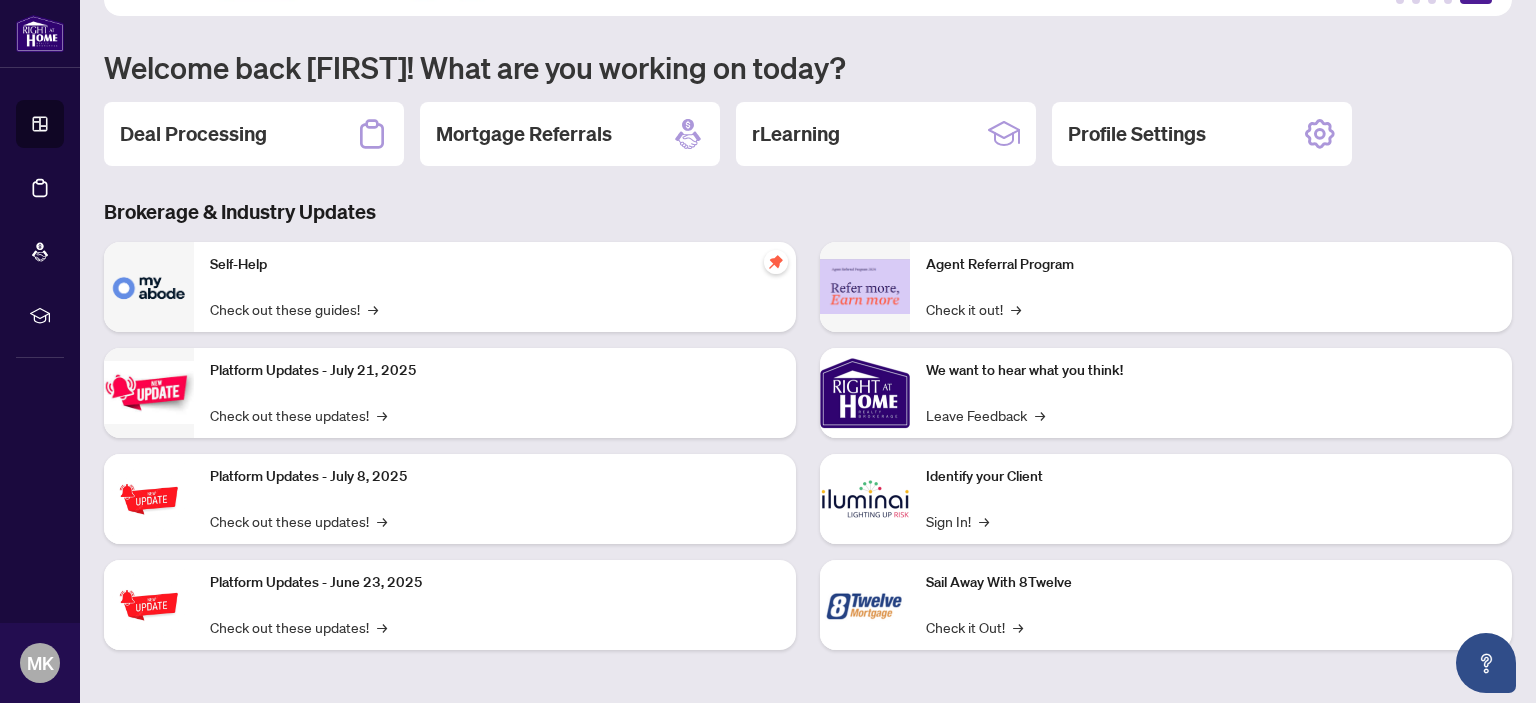 click on "Platform Updates - July 21, 2025 Check out these updates! →" at bounding box center [495, 393] 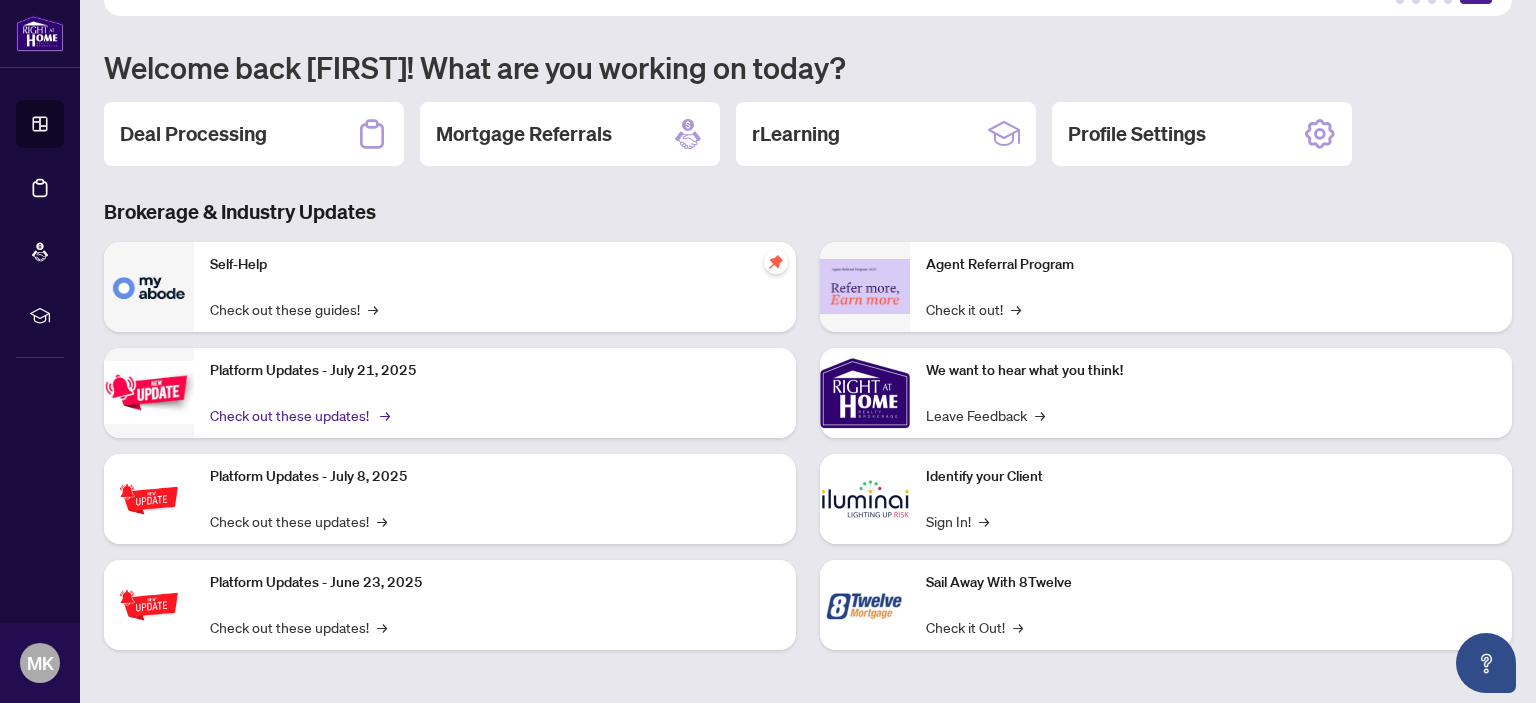 click on "Check out these updates! →" at bounding box center [298, 415] 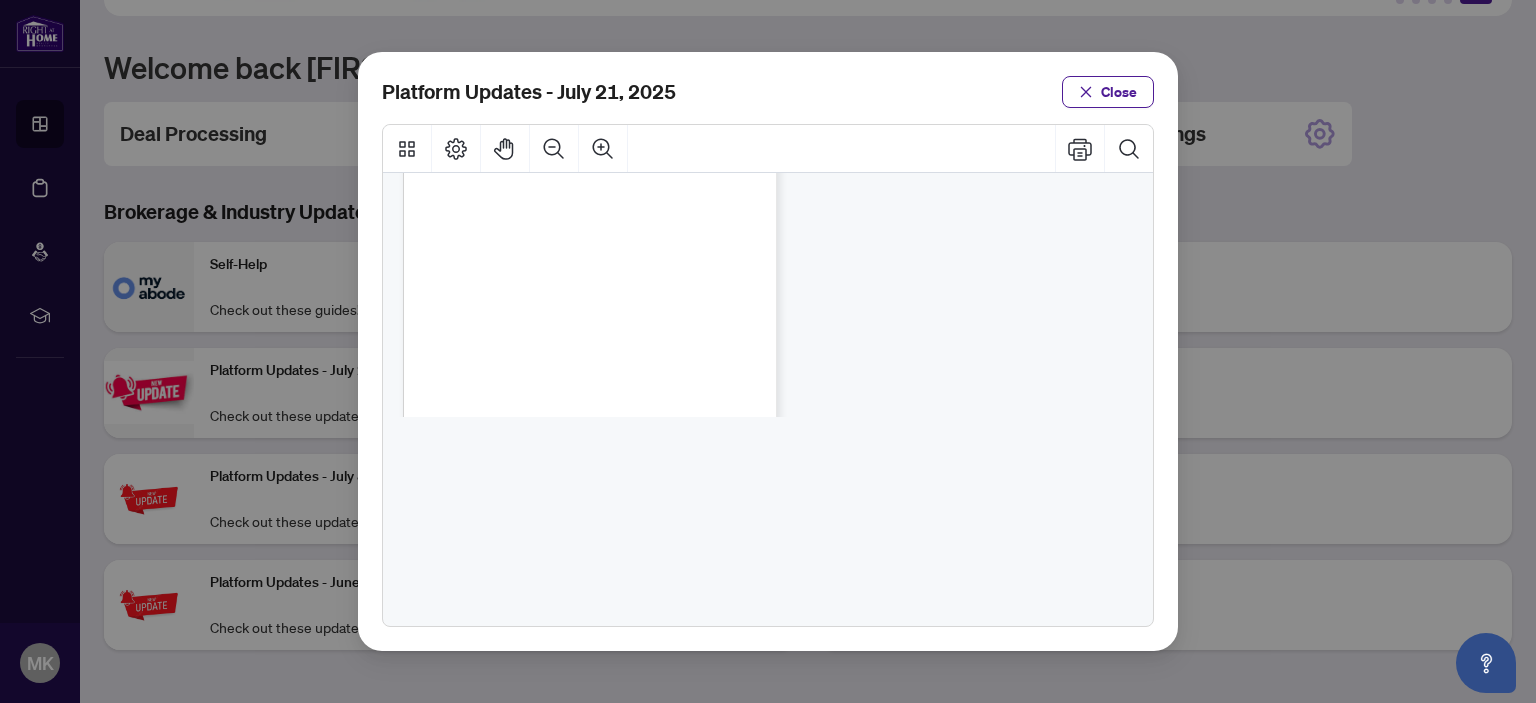 scroll, scrollTop: 280, scrollLeft: 0, axis: vertical 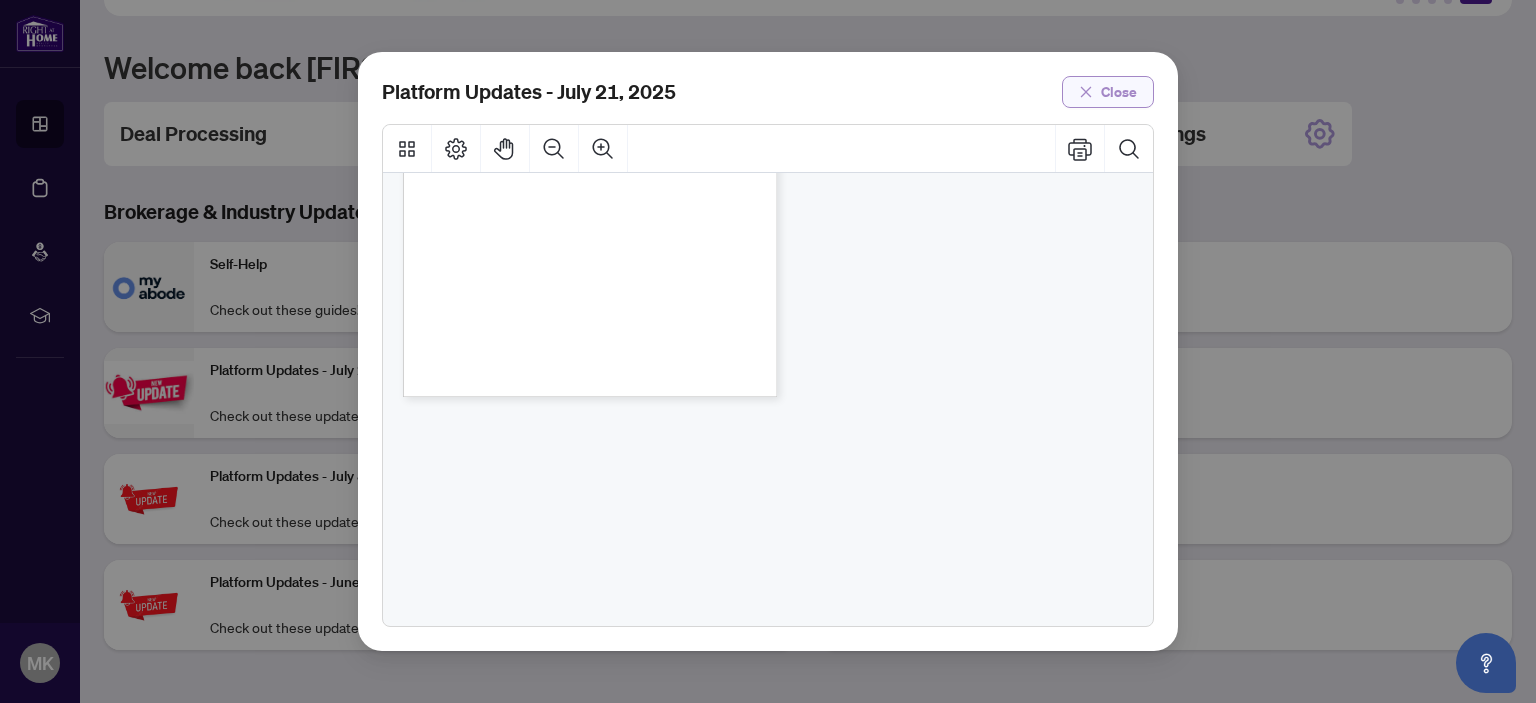 click on "Close" at bounding box center (1119, 92) 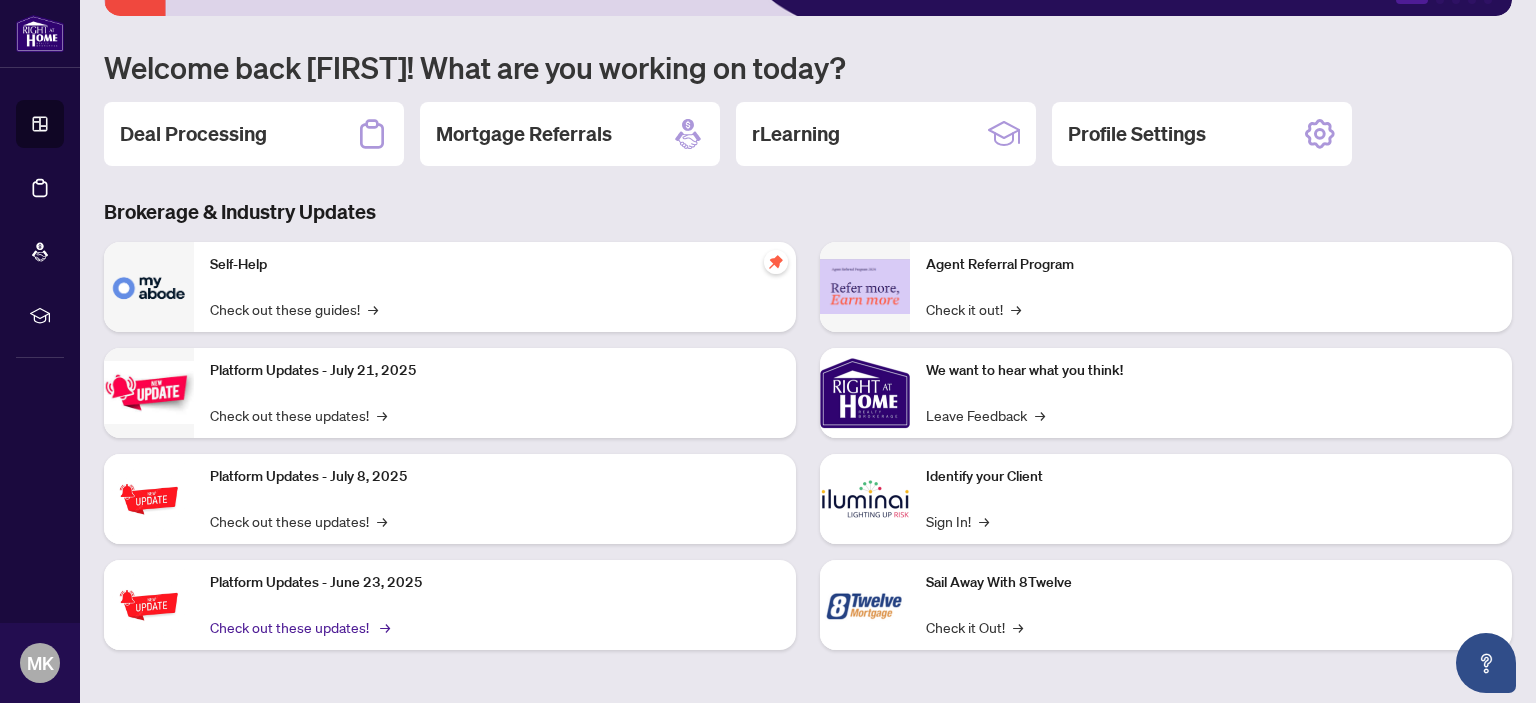 click on "Check out these updates! →" at bounding box center (298, 627) 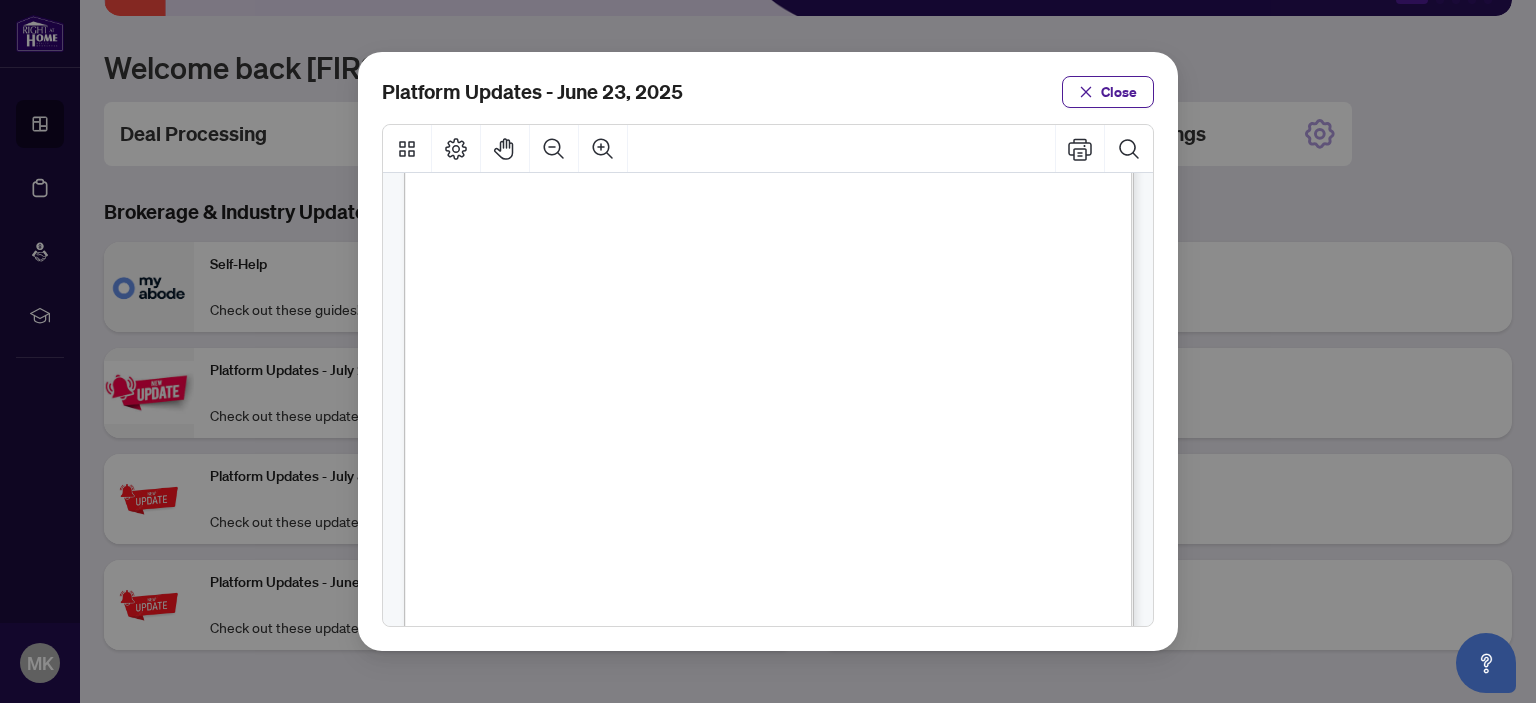 scroll, scrollTop: 620, scrollLeft: 0, axis: vertical 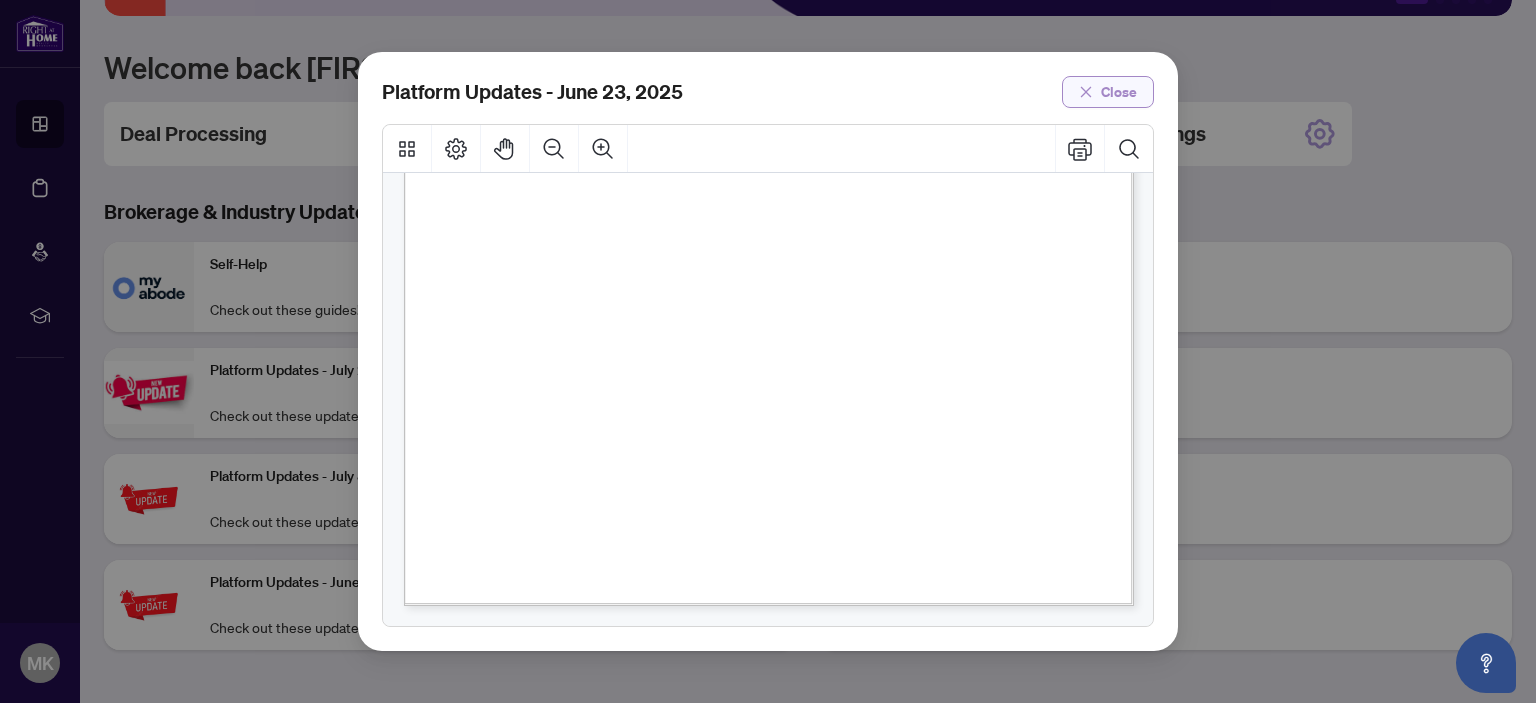 click 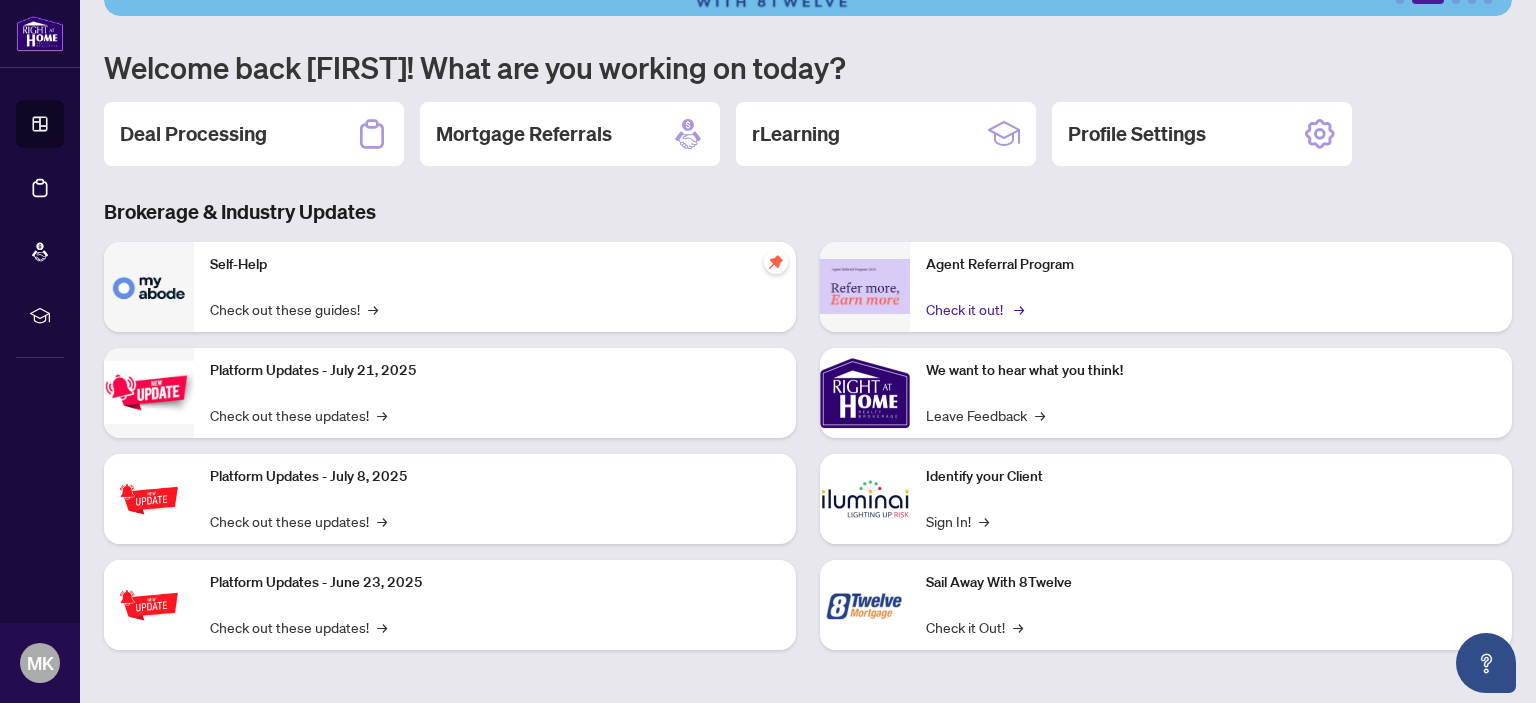 click on "Check it out! →" at bounding box center [973, 309] 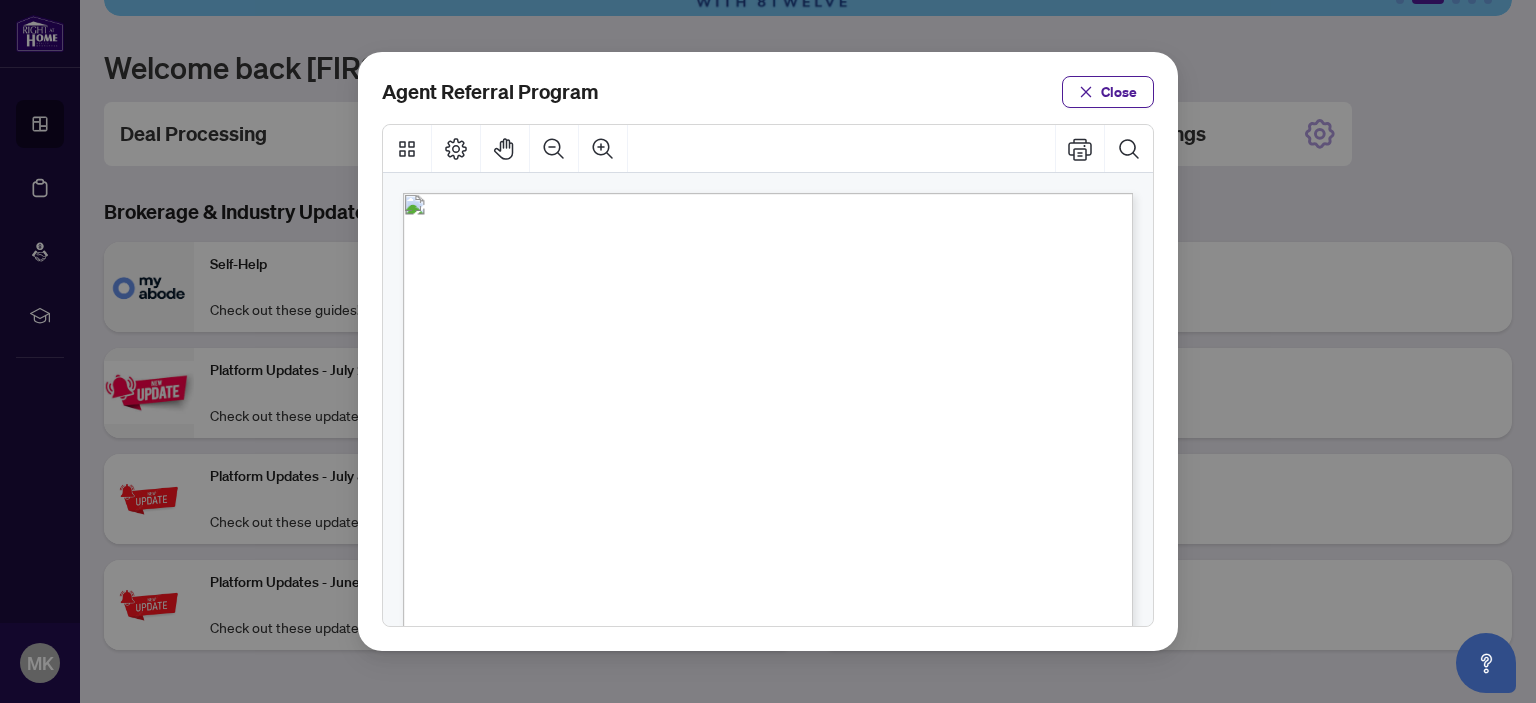 scroll, scrollTop: 532, scrollLeft: 0, axis: vertical 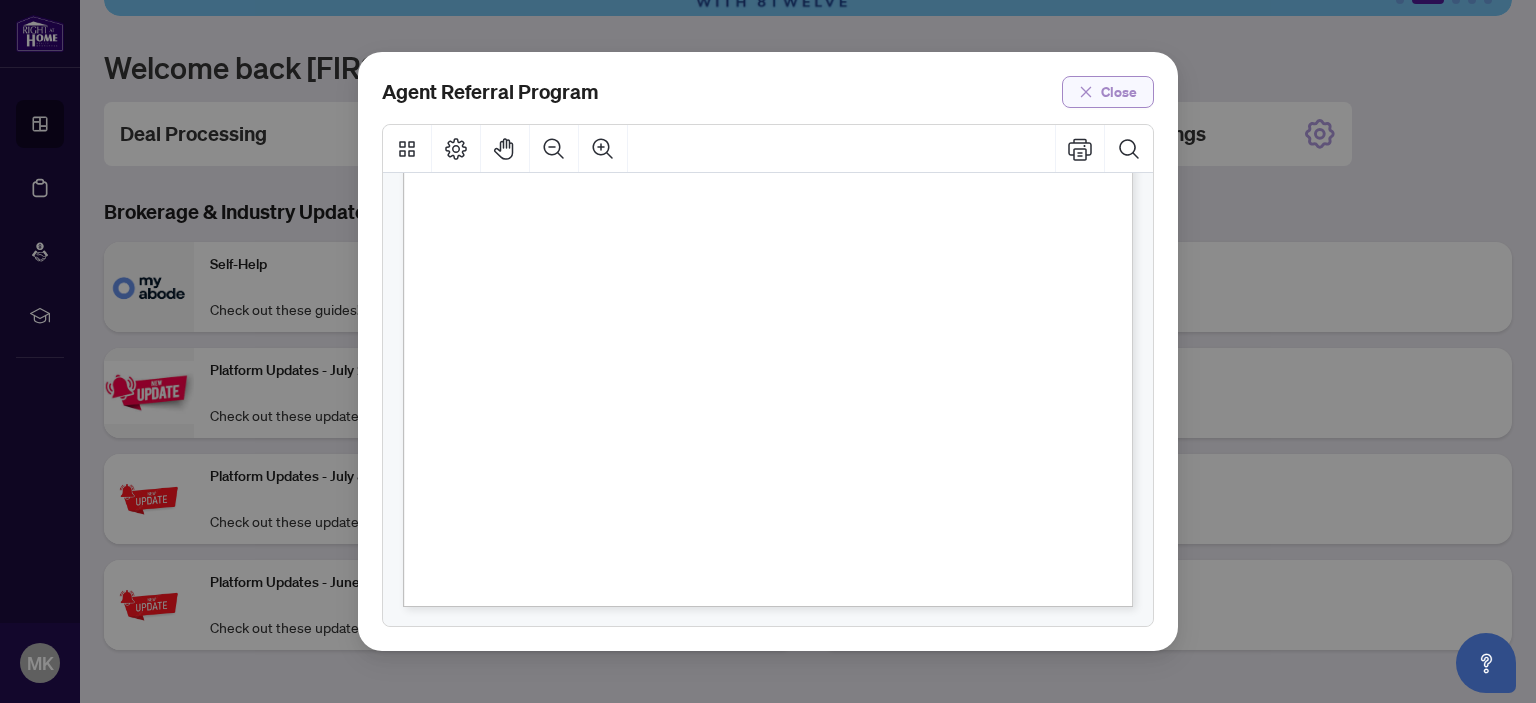 click on "Close" at bounding box center [1119, 92] 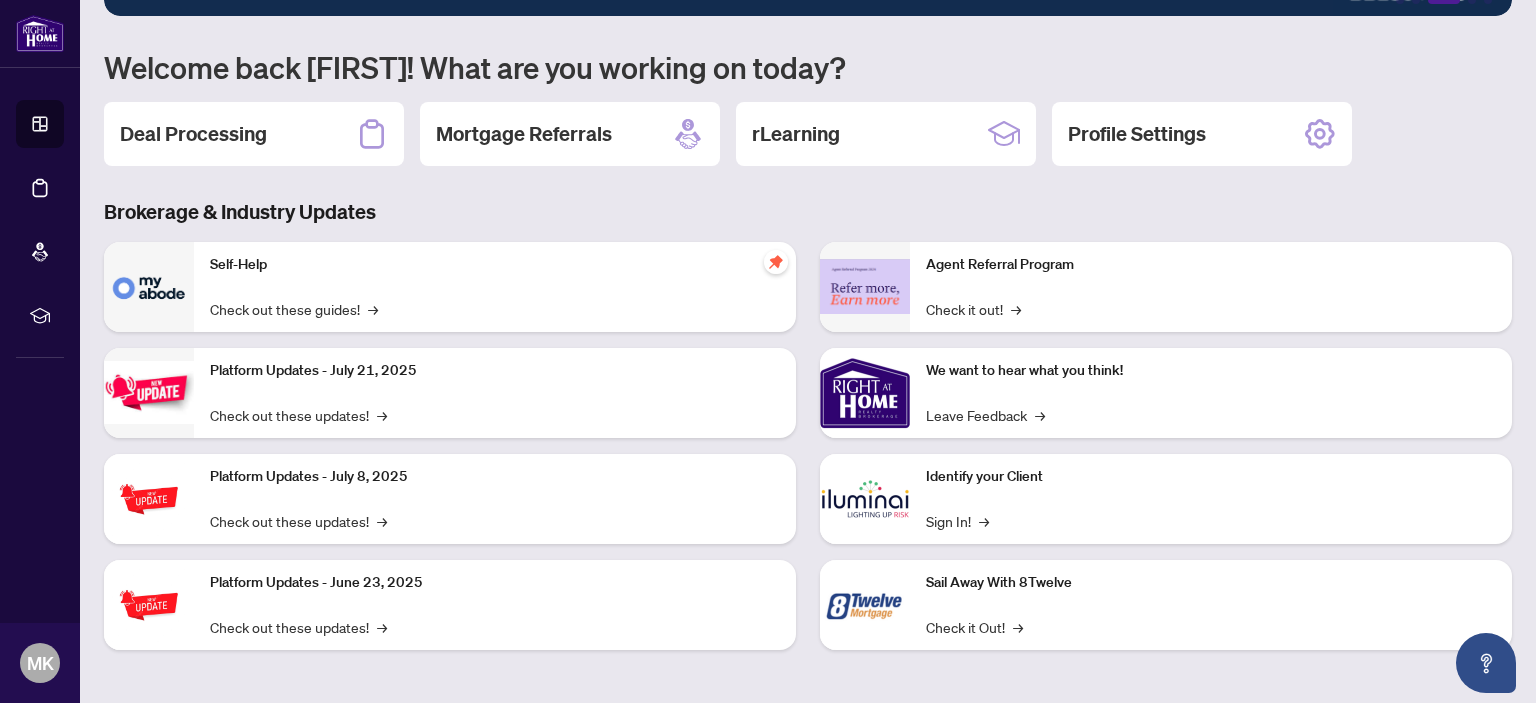 click on "Identify your Client" at bounding box center [1211, 477] 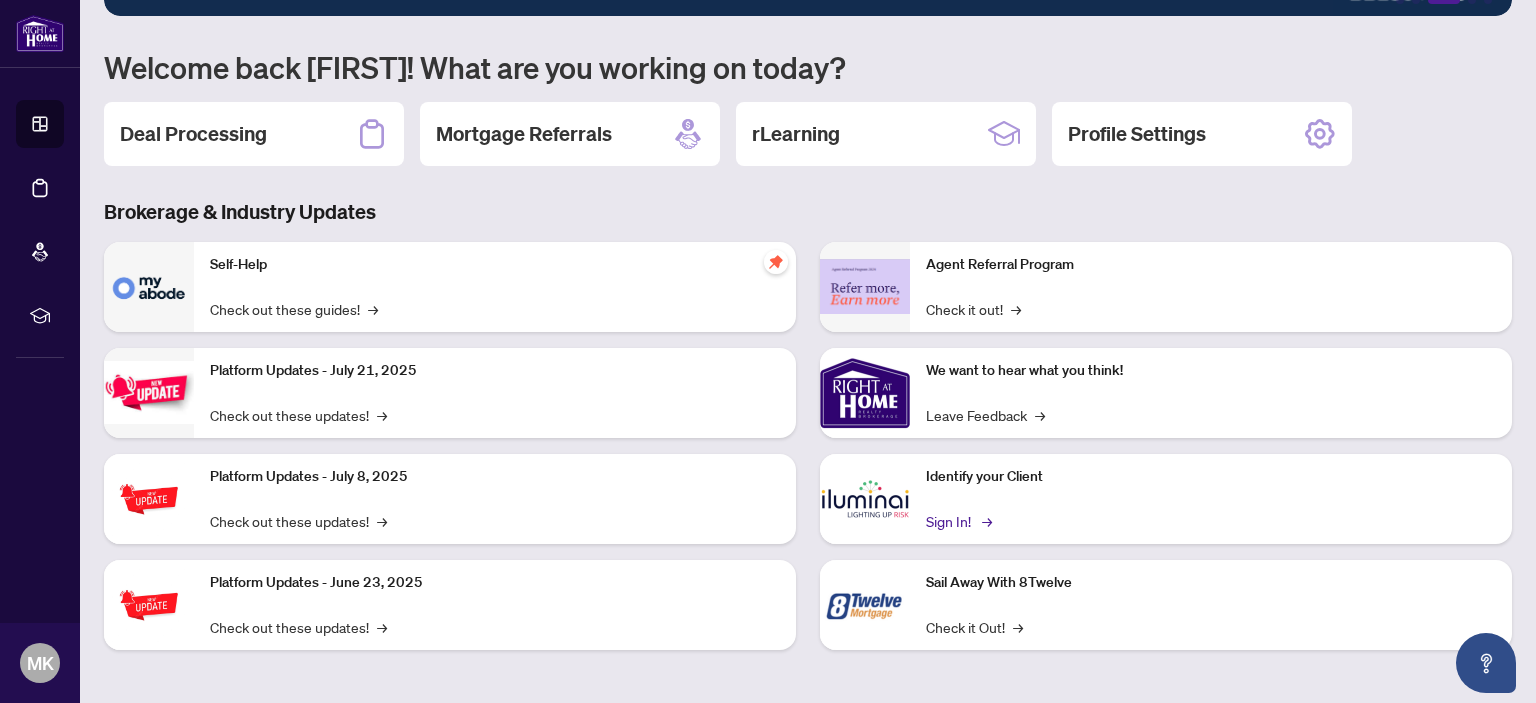click on "Sign In! →" at bounding box center (957, 521) 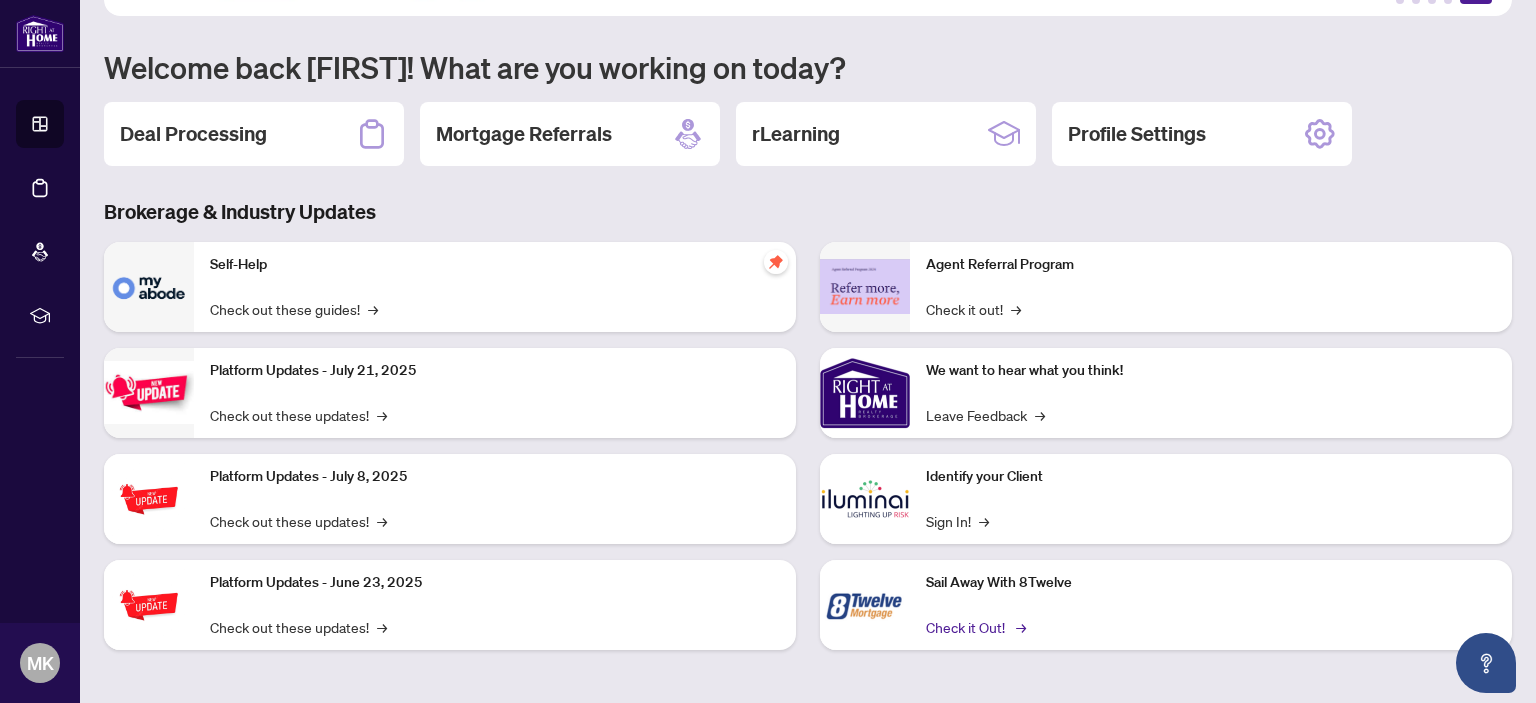 click on "Check it Out! →" at bounding box center (974, 627) 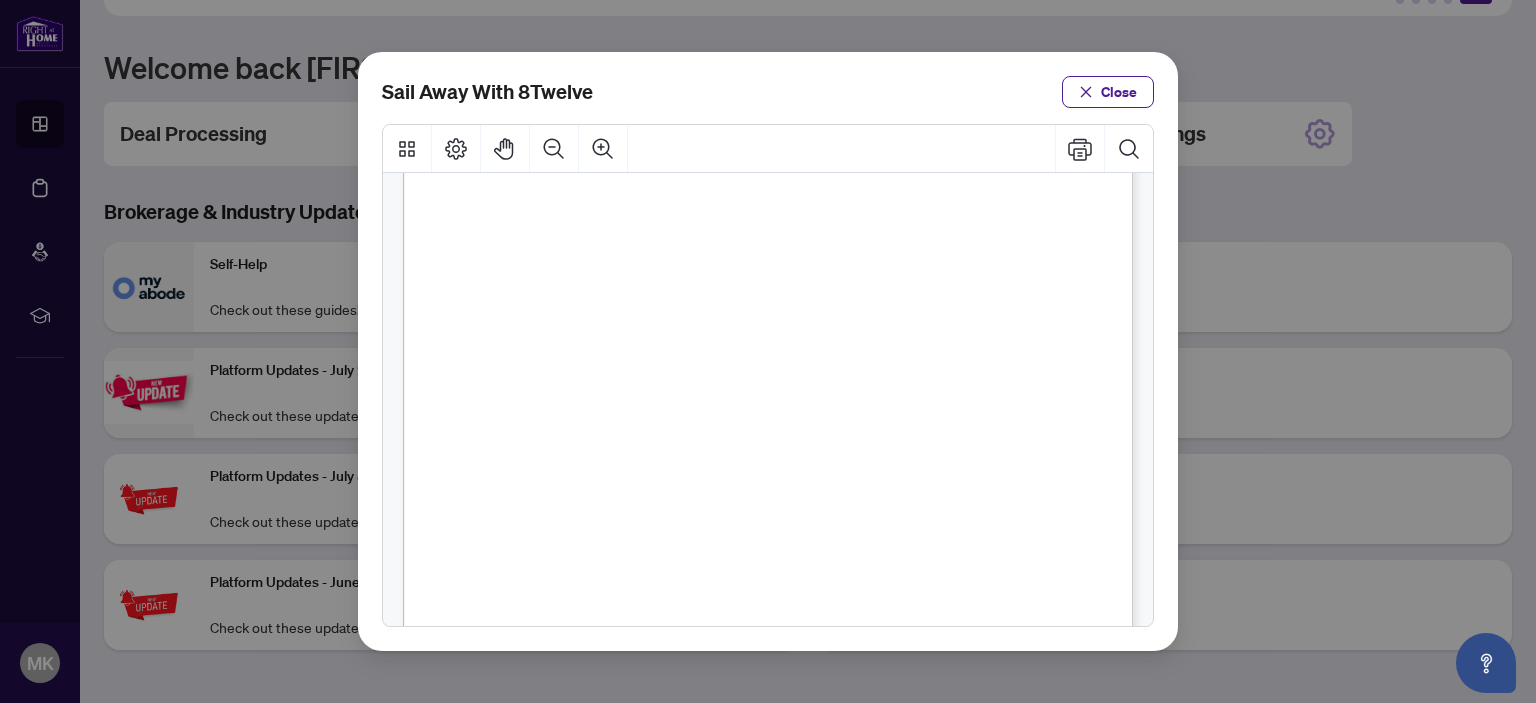 scroll, scrollTop: 532, scrollLeft: 0, axis: vertical 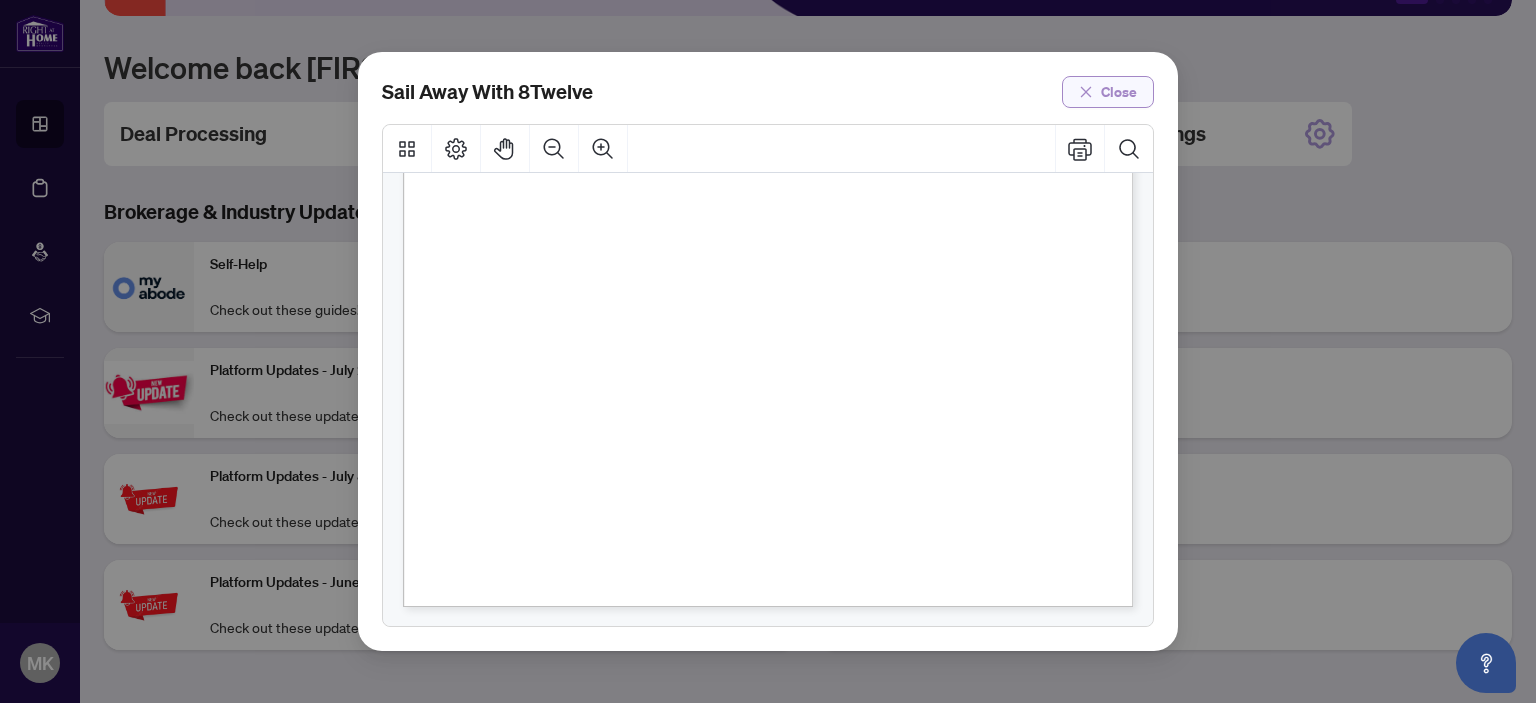 click on "Close" at bounding box center (1119, 92) 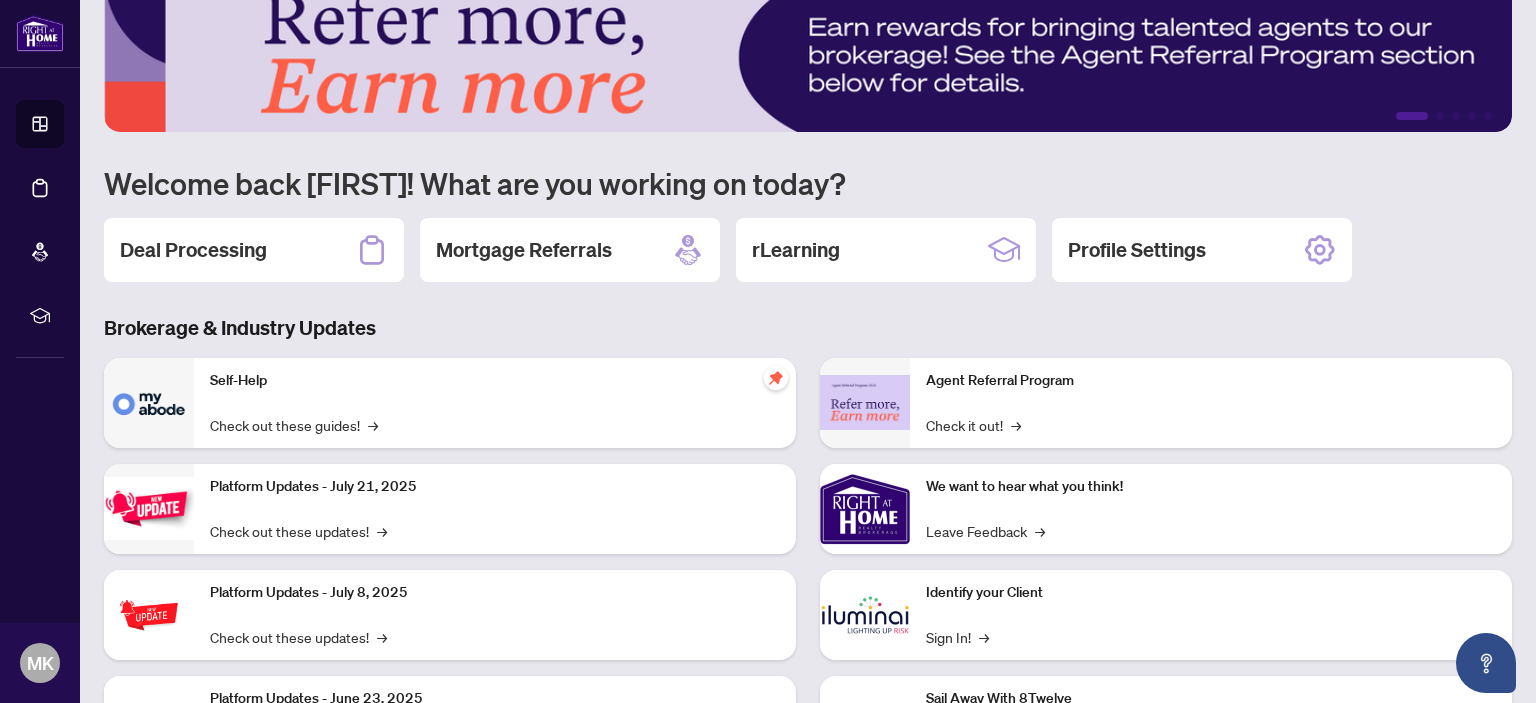 scroll, scrollTop: 0, scrollLeft: 0, axis: both 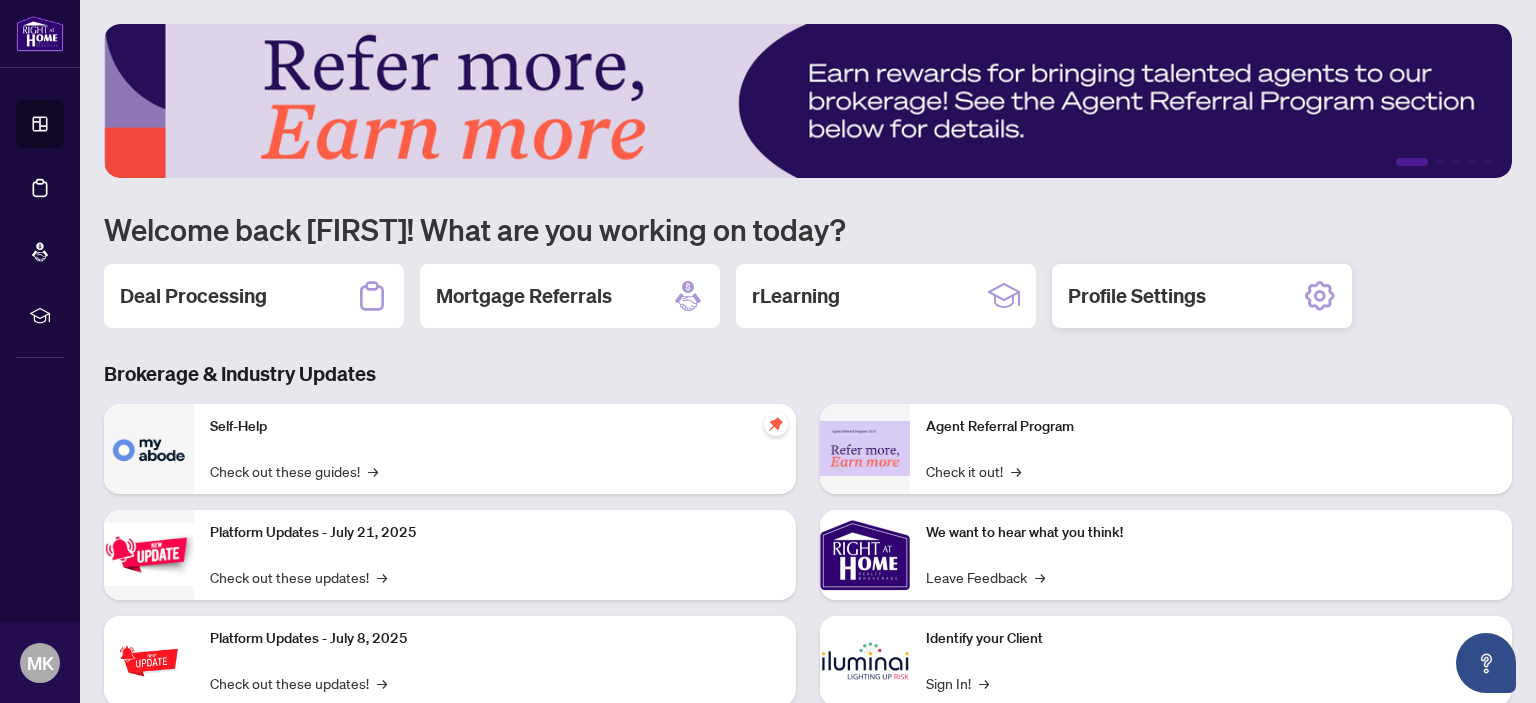click on "Profile Settings" at bounding box center [1137, 296] 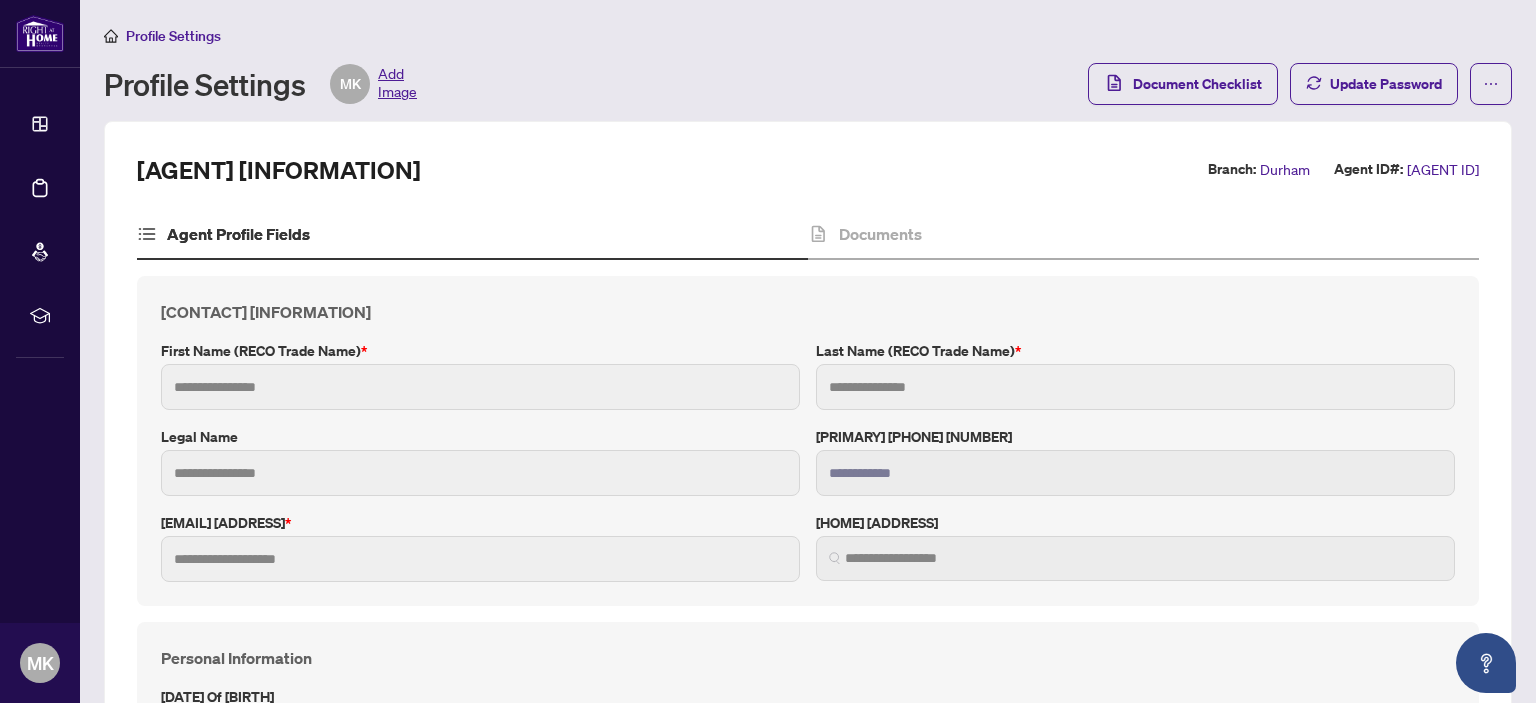 type on "******" 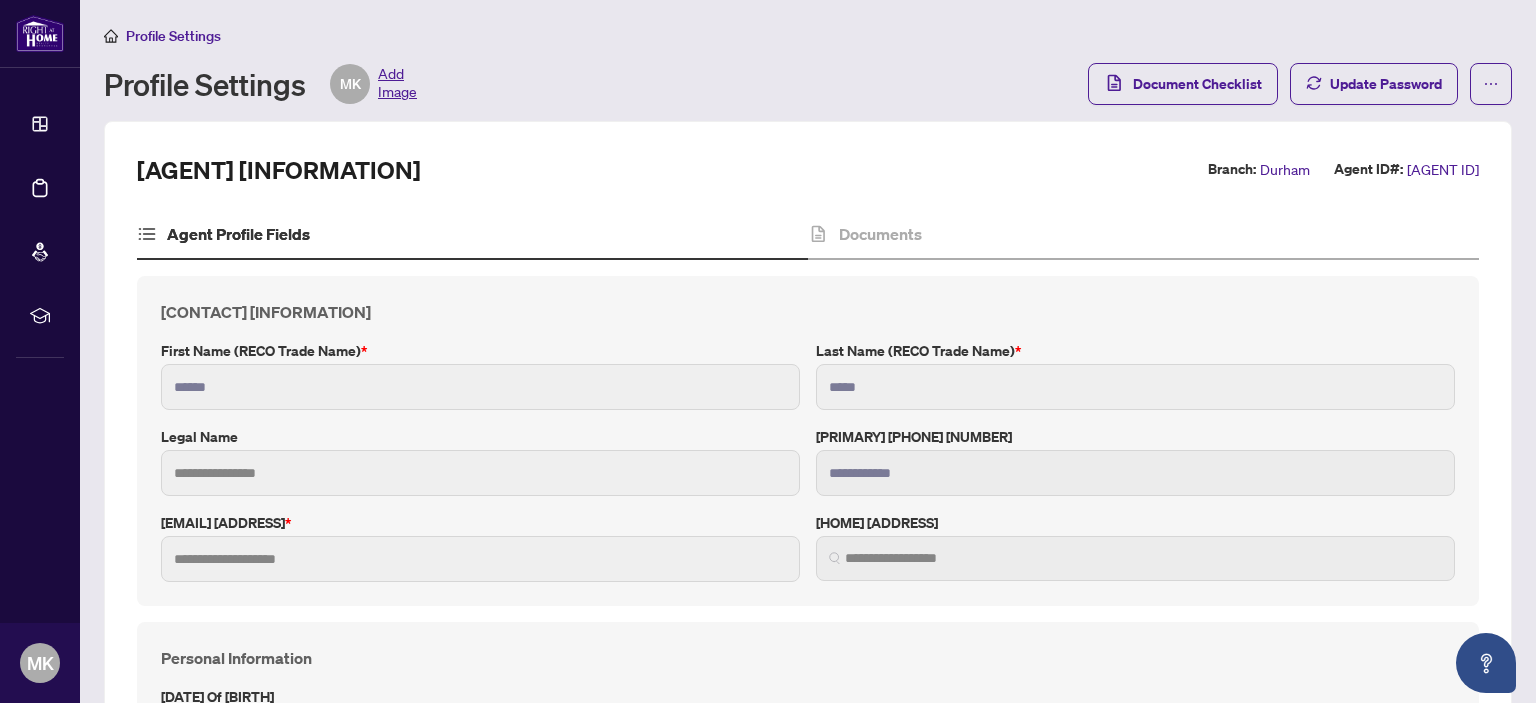 type on "**********" 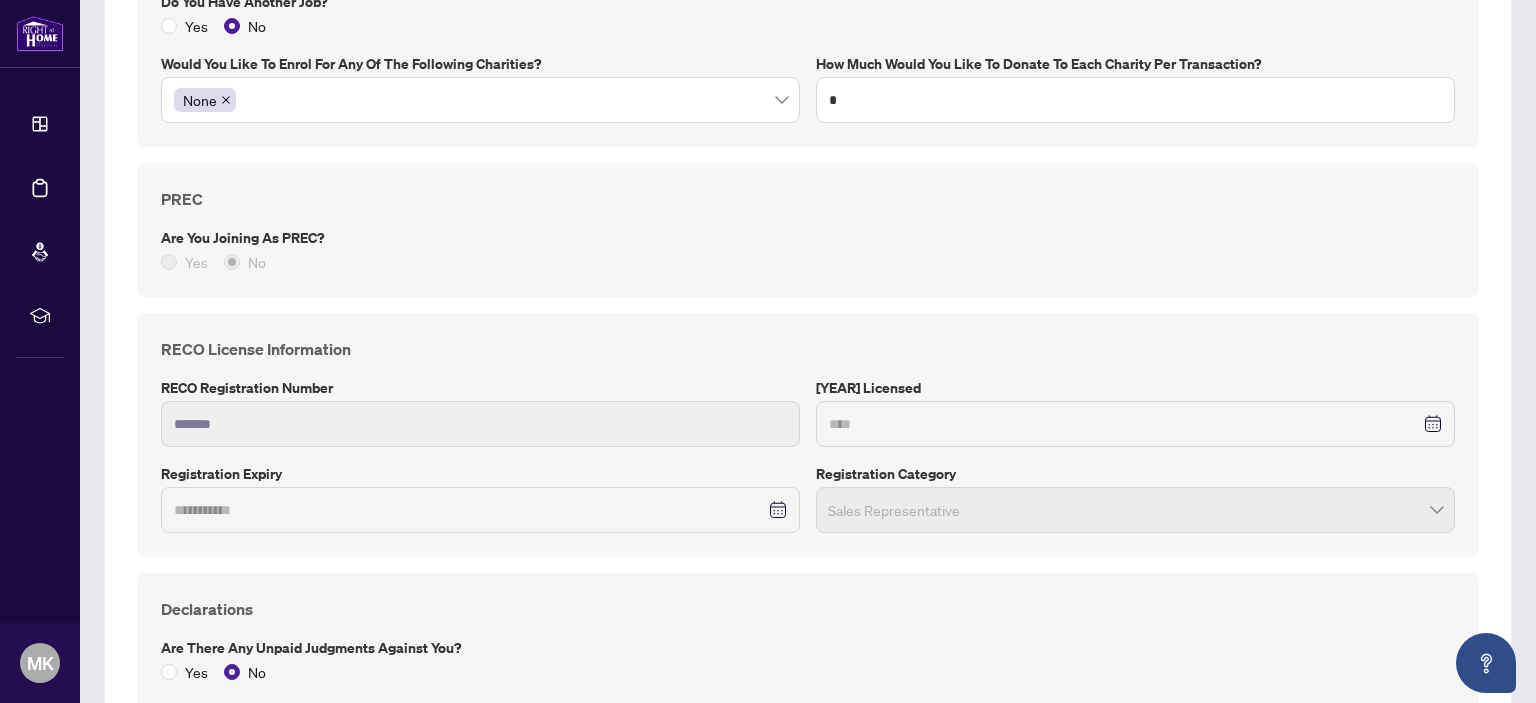 scroll, scrollTop: 1914, scrollLeft: 0, axis: vertical 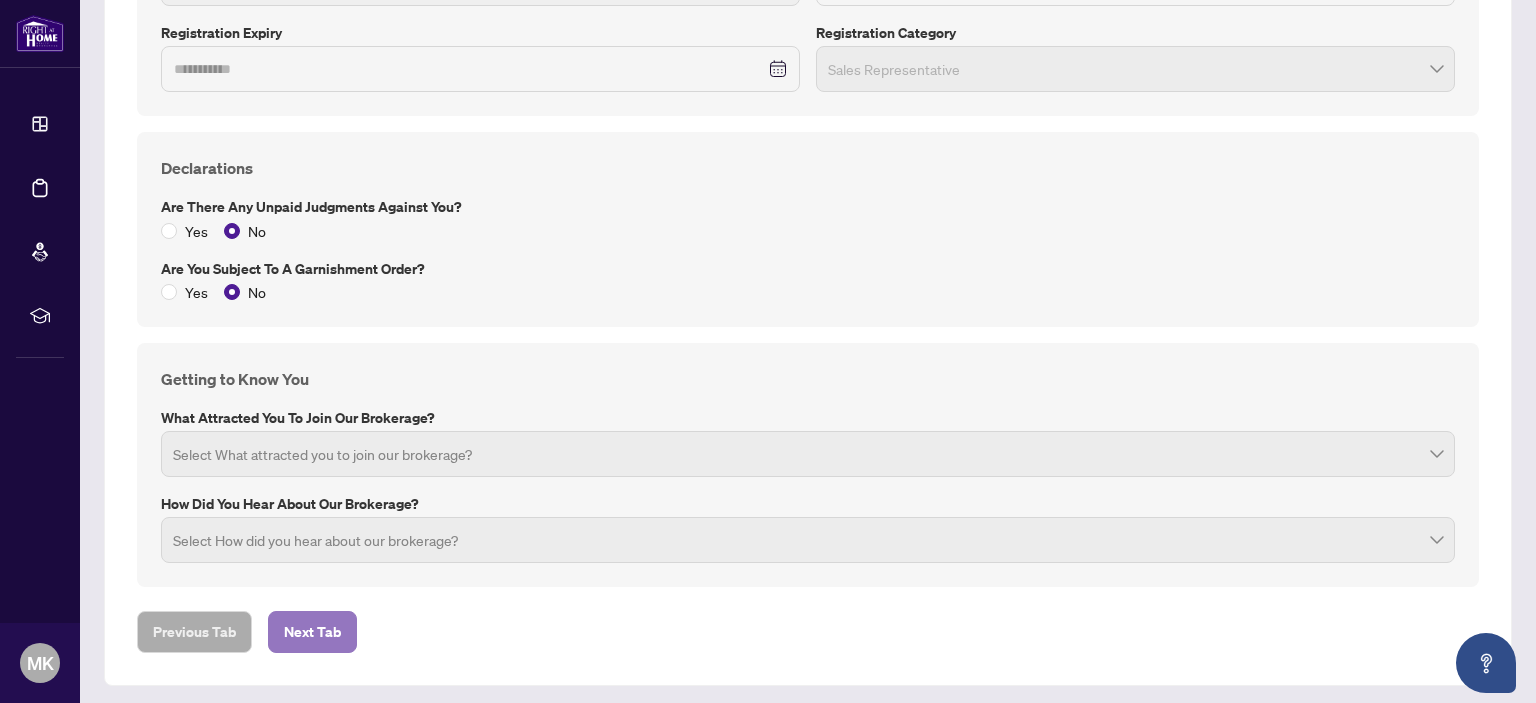 click on "Next Tab" at bounding box center [312, 632] 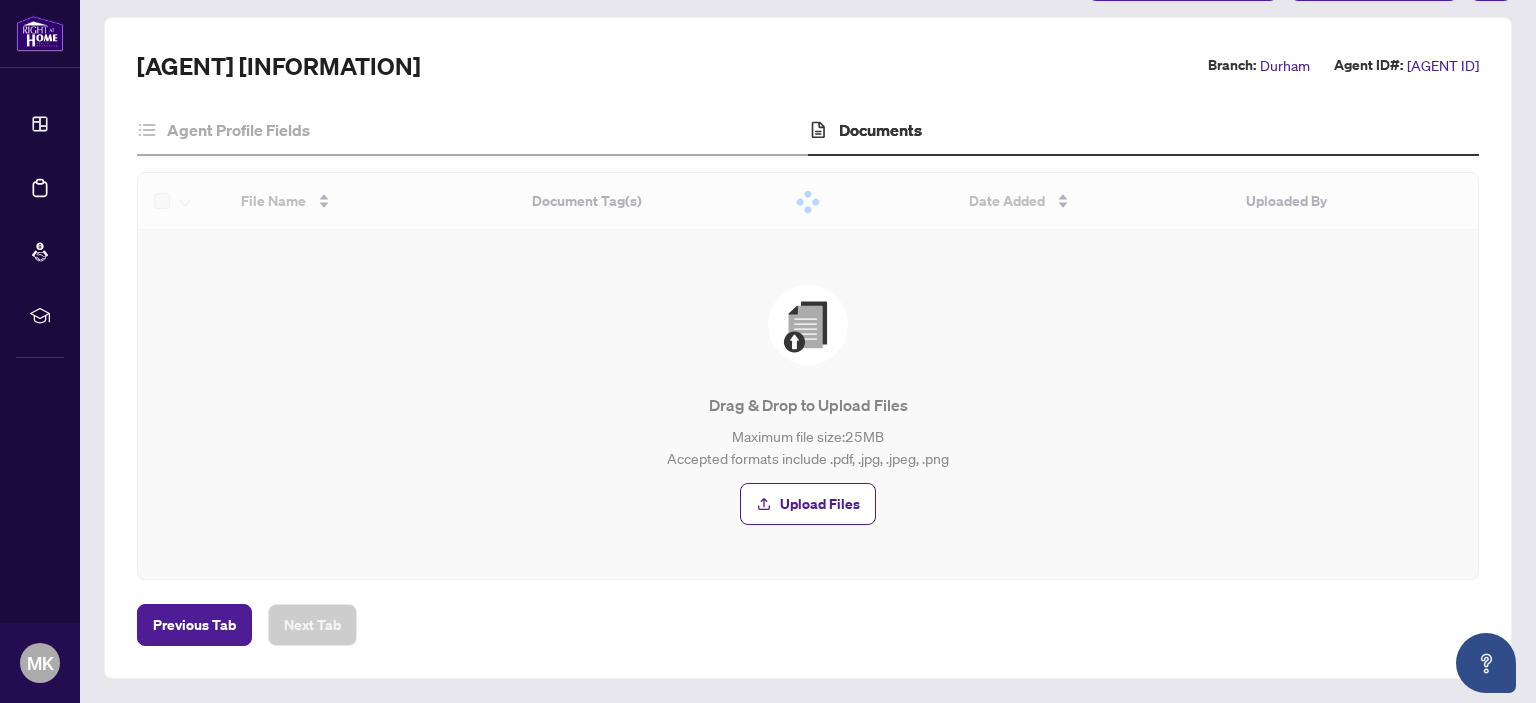 scroll, scrollTop: 101, scrollLeft: 0, axis: vertical 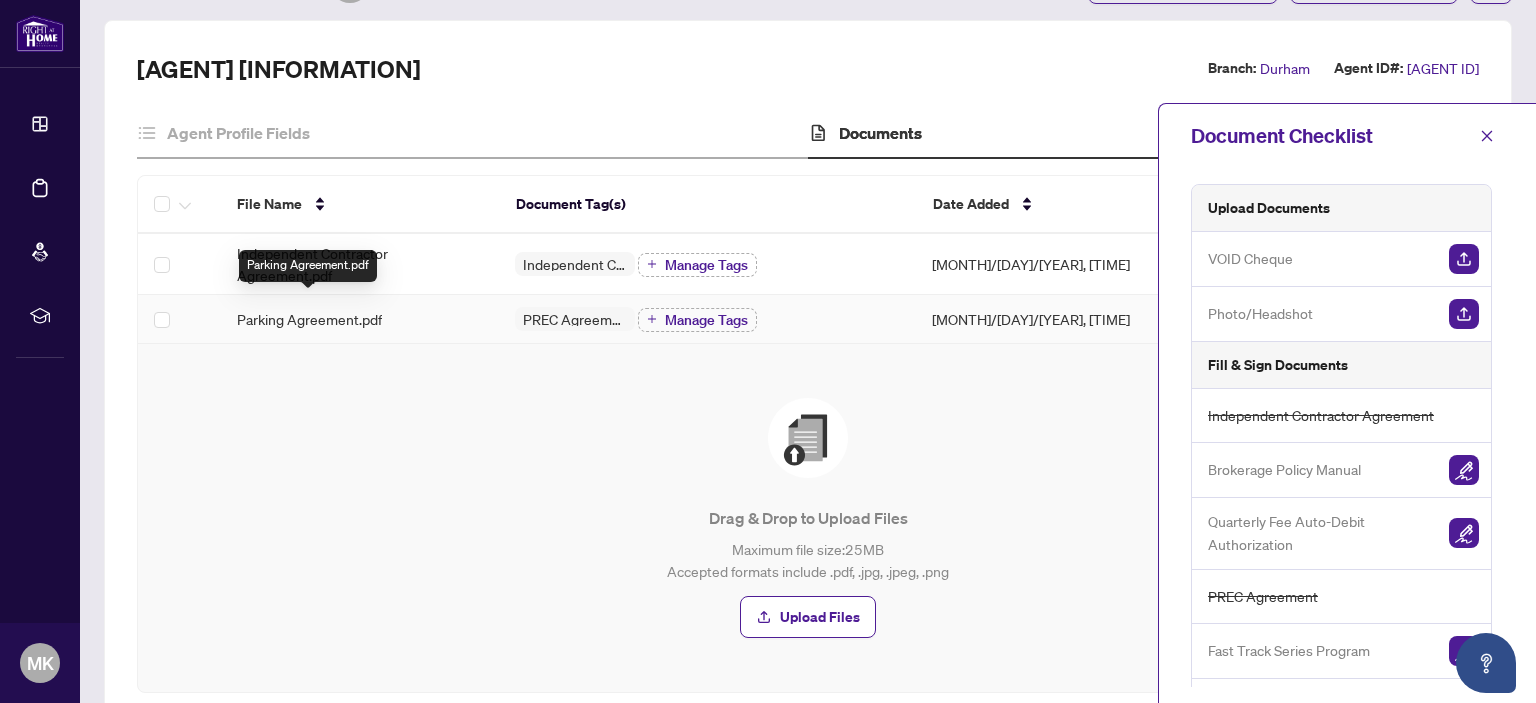click on "Parking Agreement.pdf" at bounding box center [309, 319] 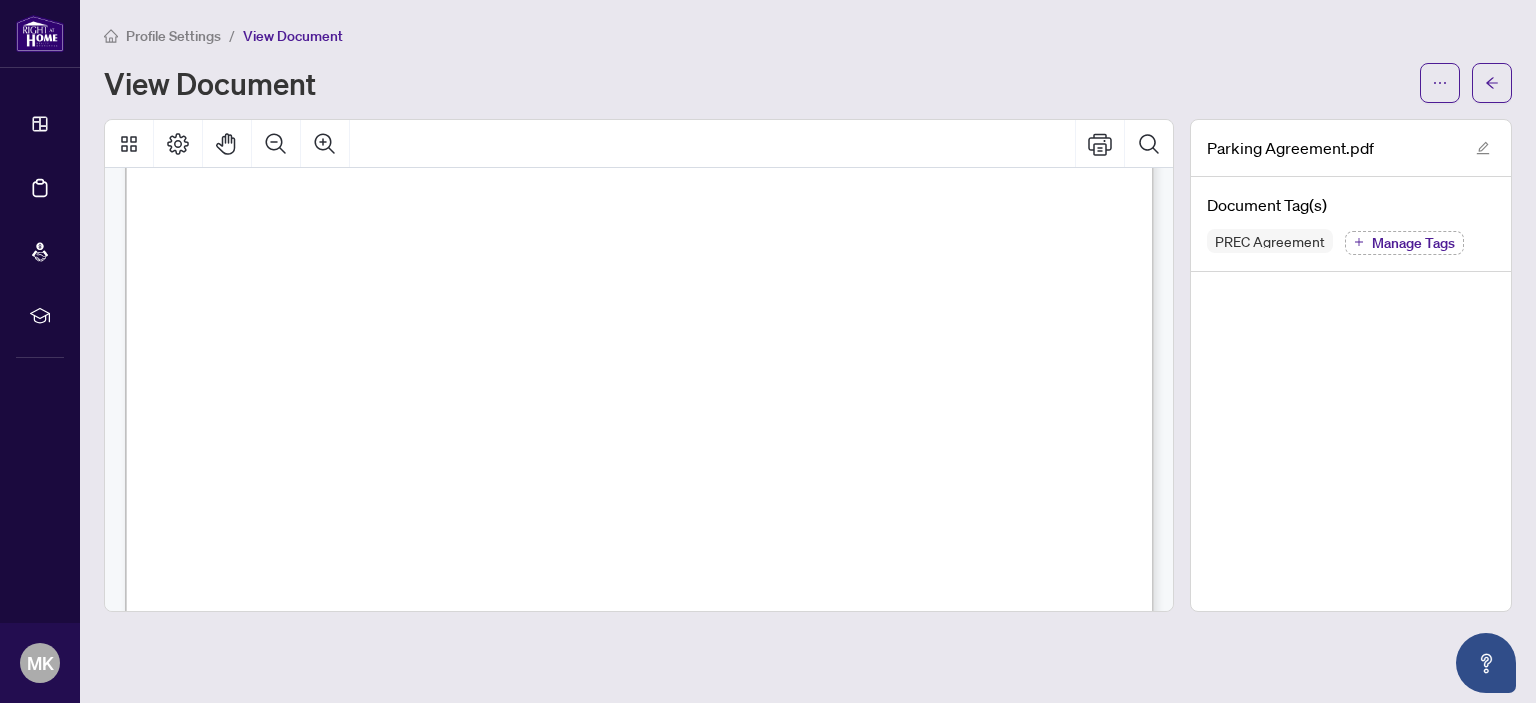 scroll, scrollTop: 0, scrollLeft: 0, axis: both 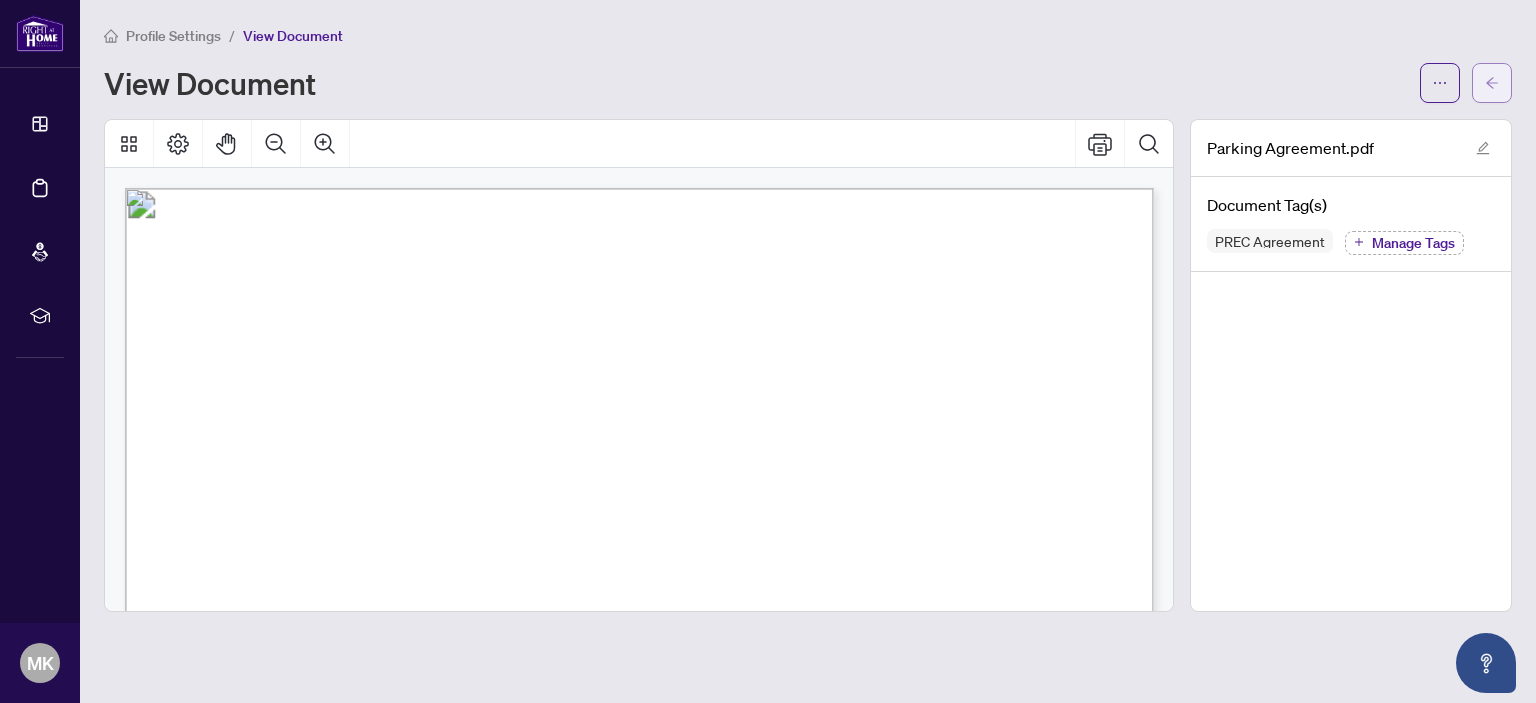 click at bounding box center (1492, 83) 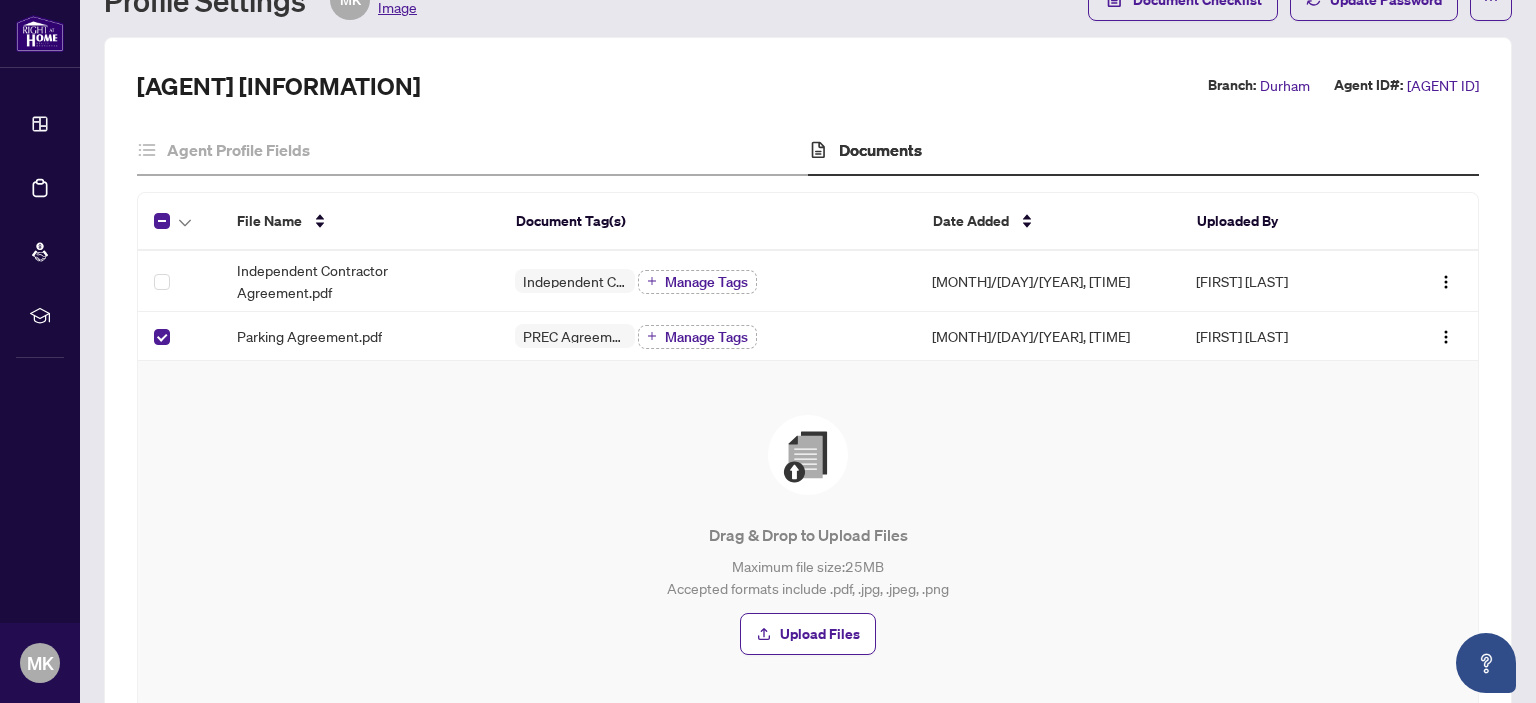scroll, scrollTop: 0, scrollLeft: 0, axis: both 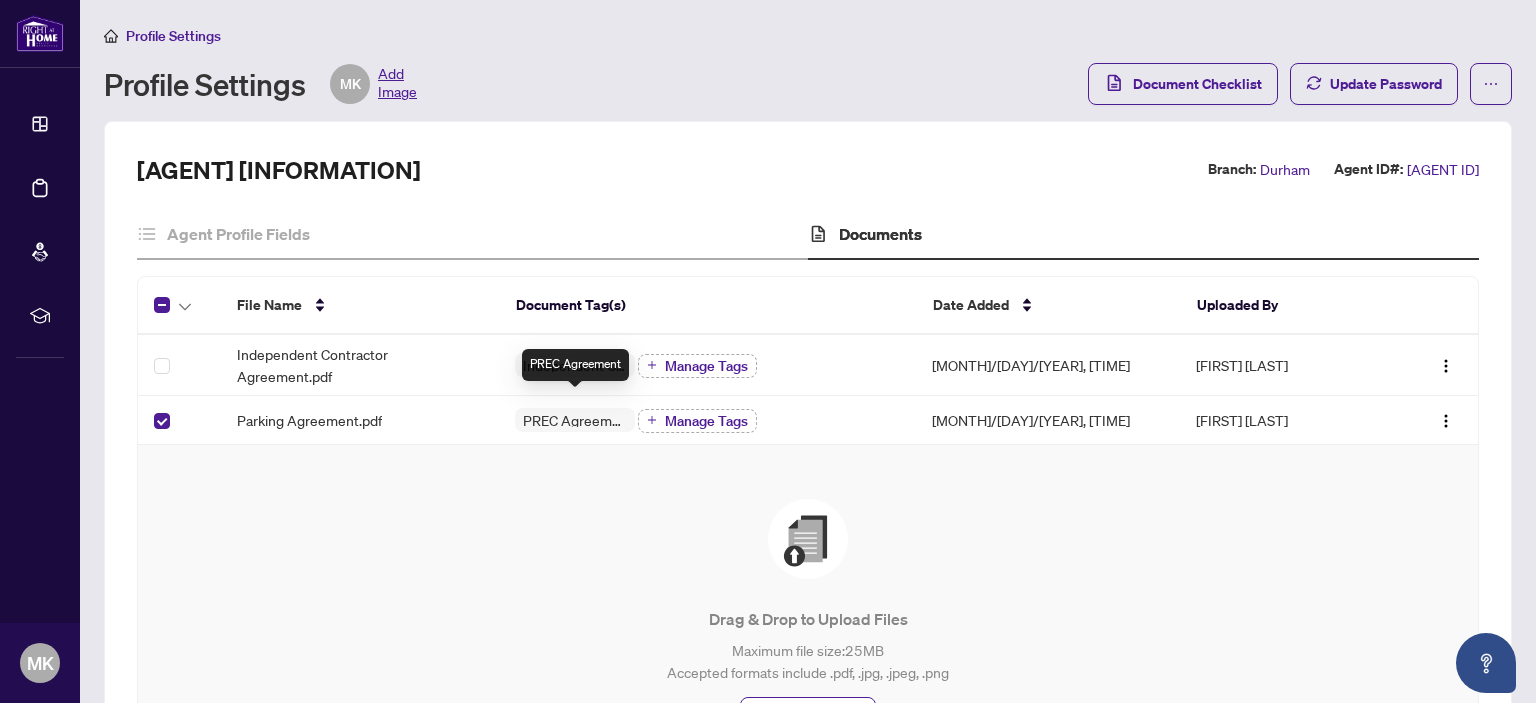 click on "PREC Agreement" at bounding box center [575, 420] 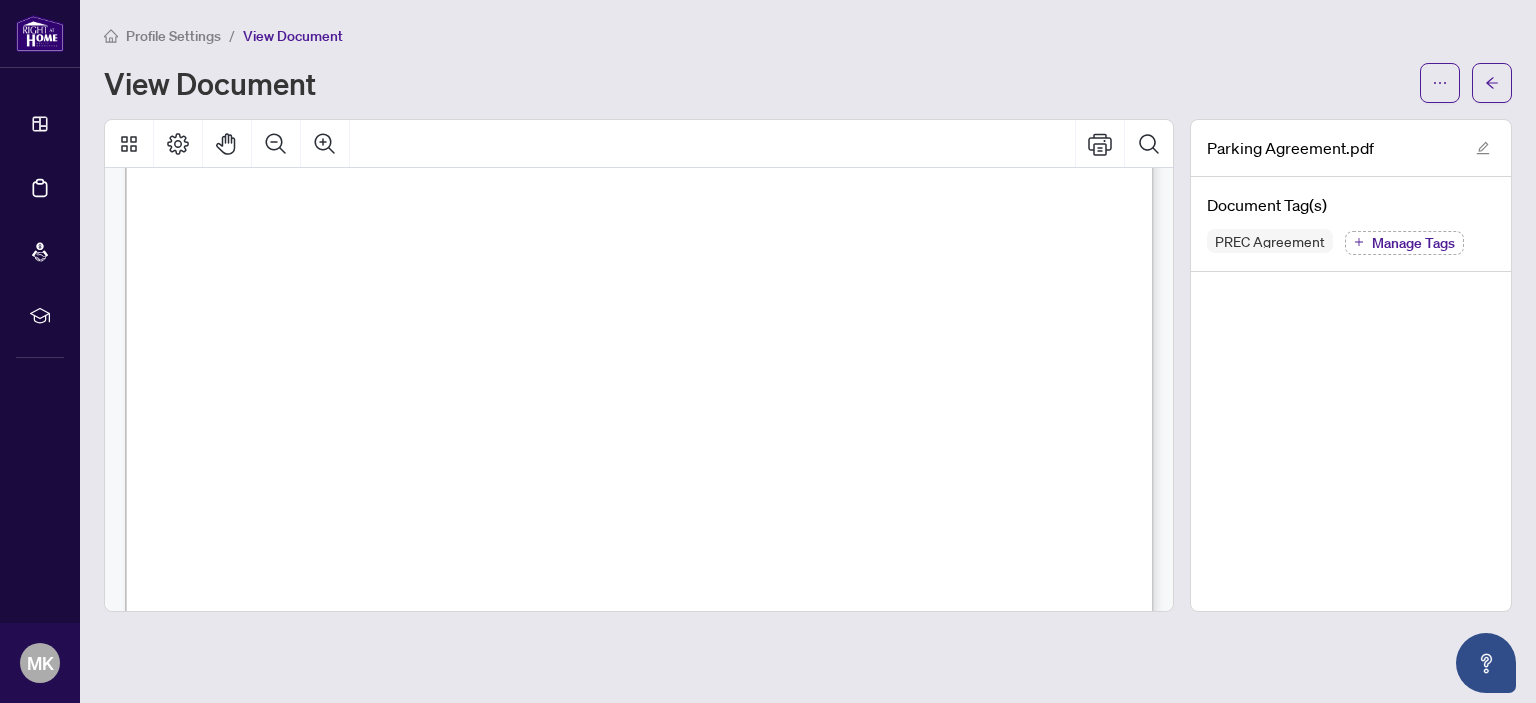scroll, scrollTop: 2293, scrollLeft: 0, axis: vertical 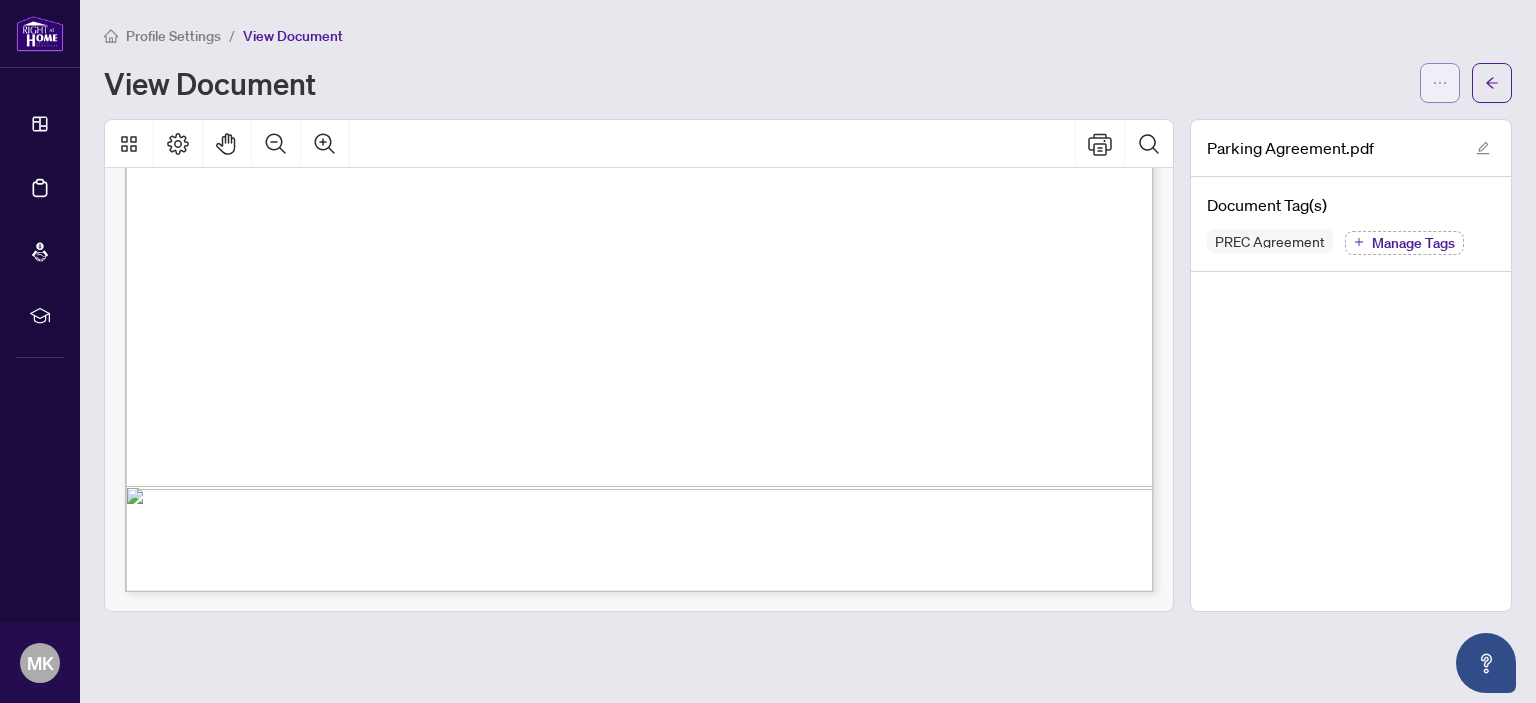 click 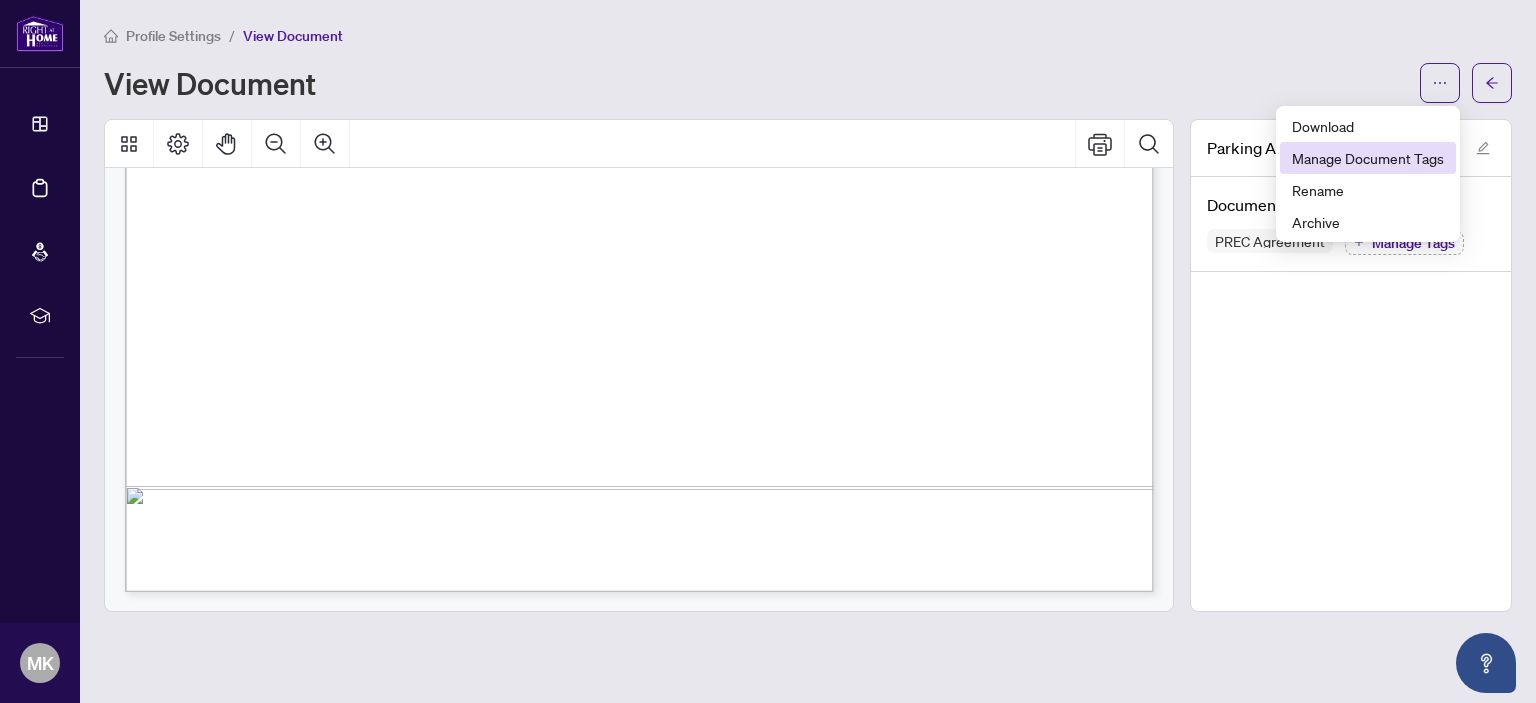 click on "Manage Document Tags" at bounding box center [1368, 158] 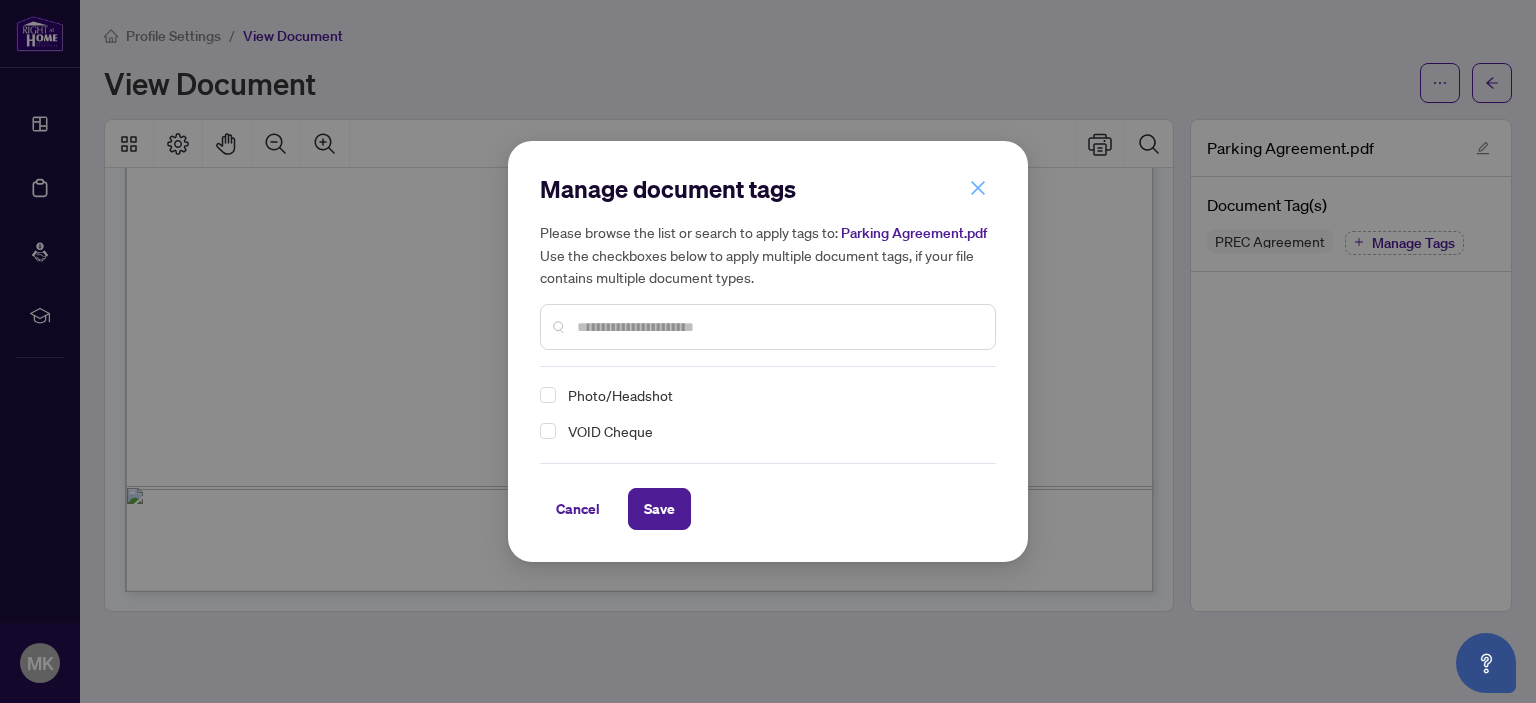 click 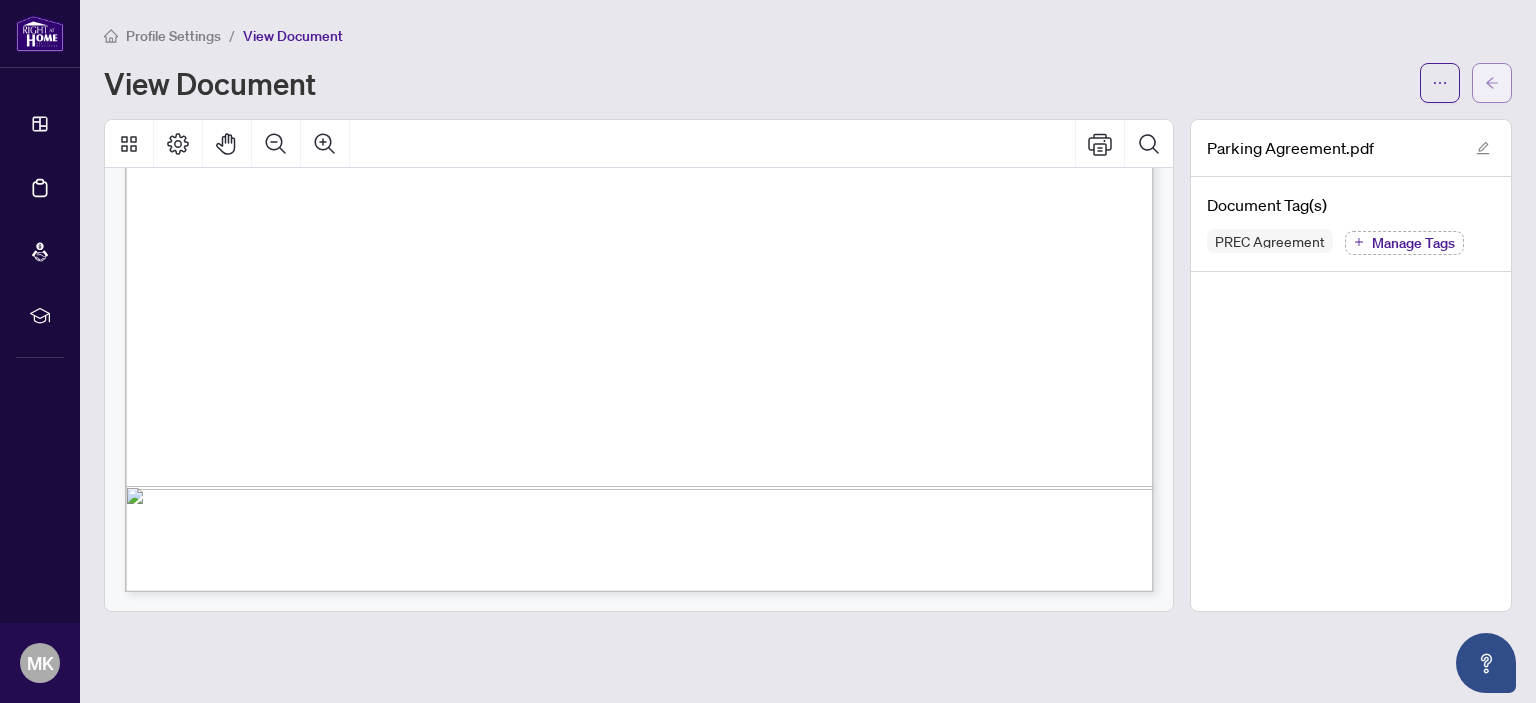 click at bounding box center (1492, 83) 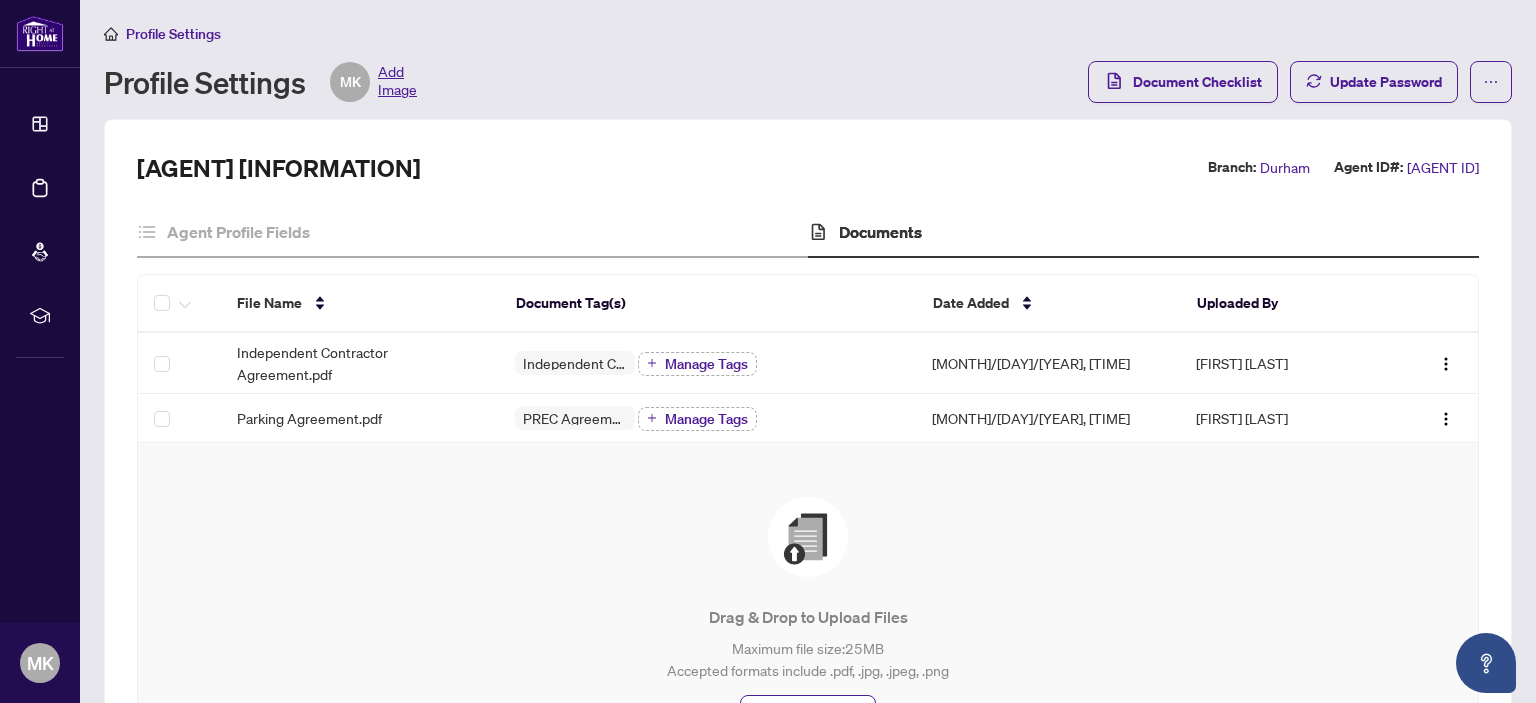 scroll, scrollTop: 0, scrollLeft: 0, axis: both 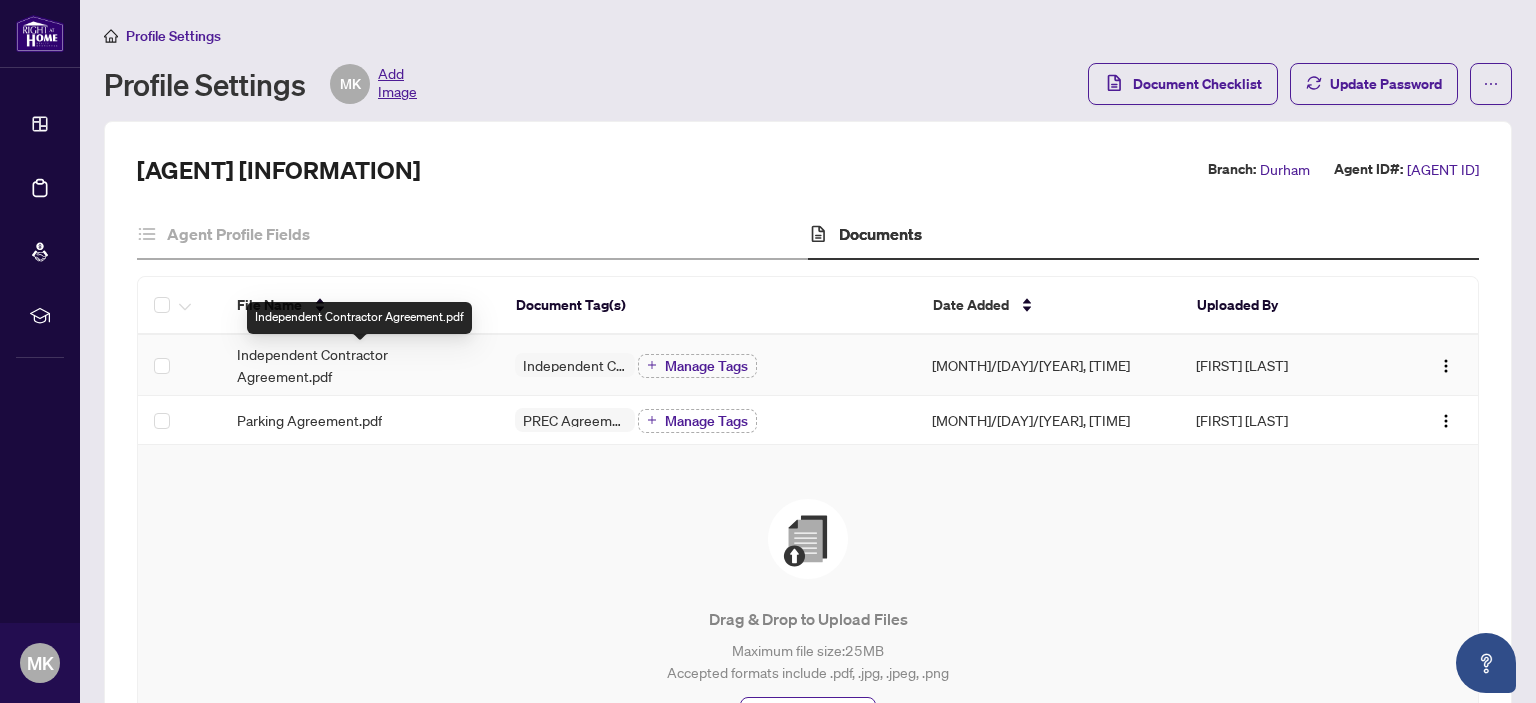 click on "Independent Contractor Agreement.pdf" at bounding box center (360, 365) 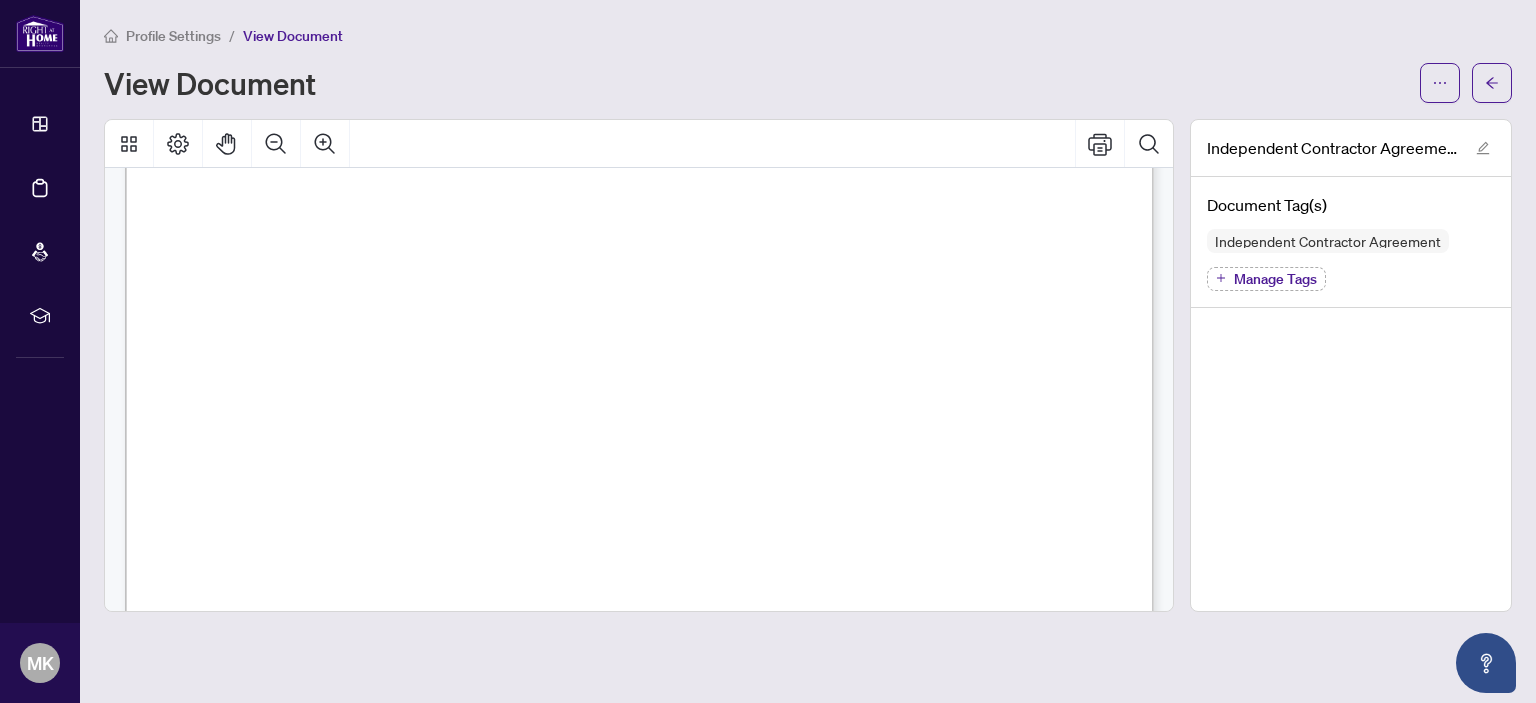 scroll, scrollTop: 20038, scrollLeft: 0, axis: vertical 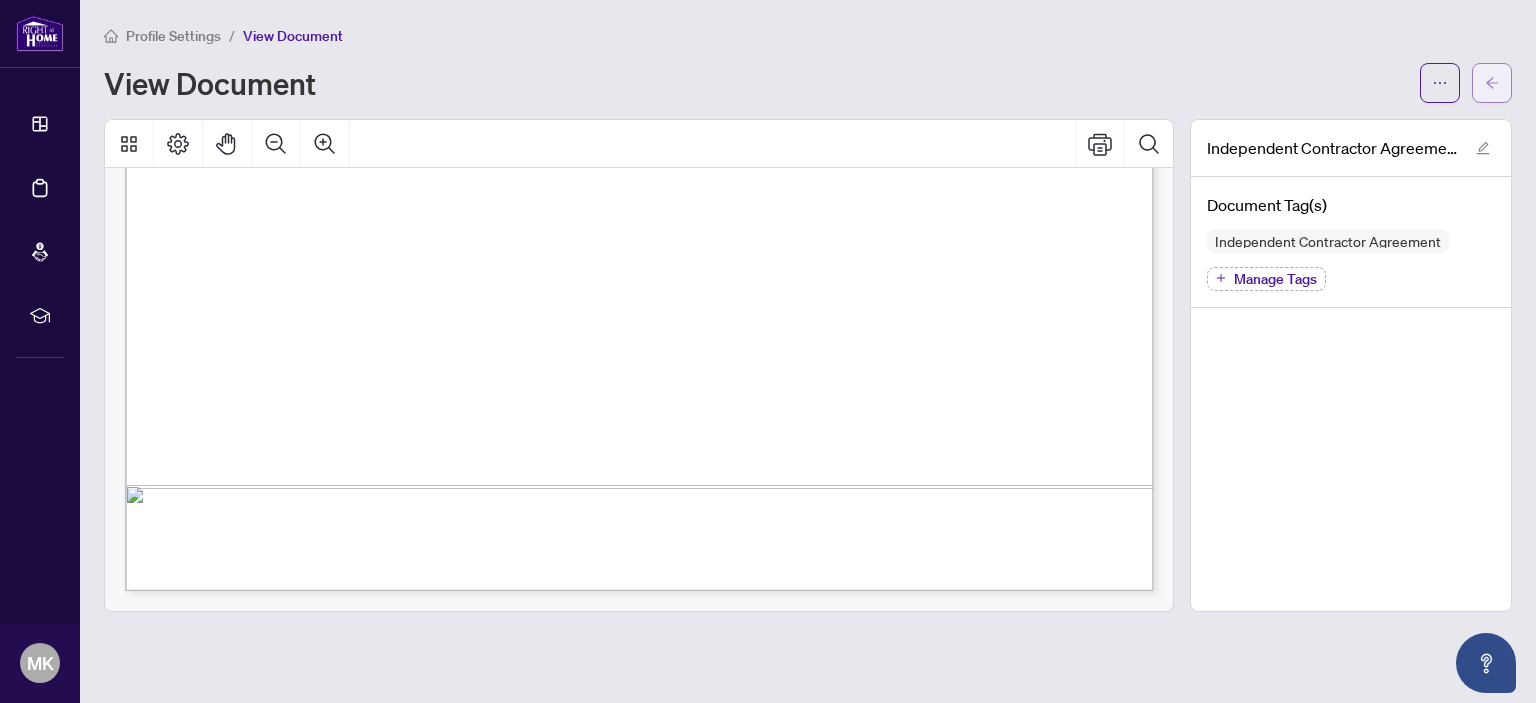 click at bounding box center [1492, 83] 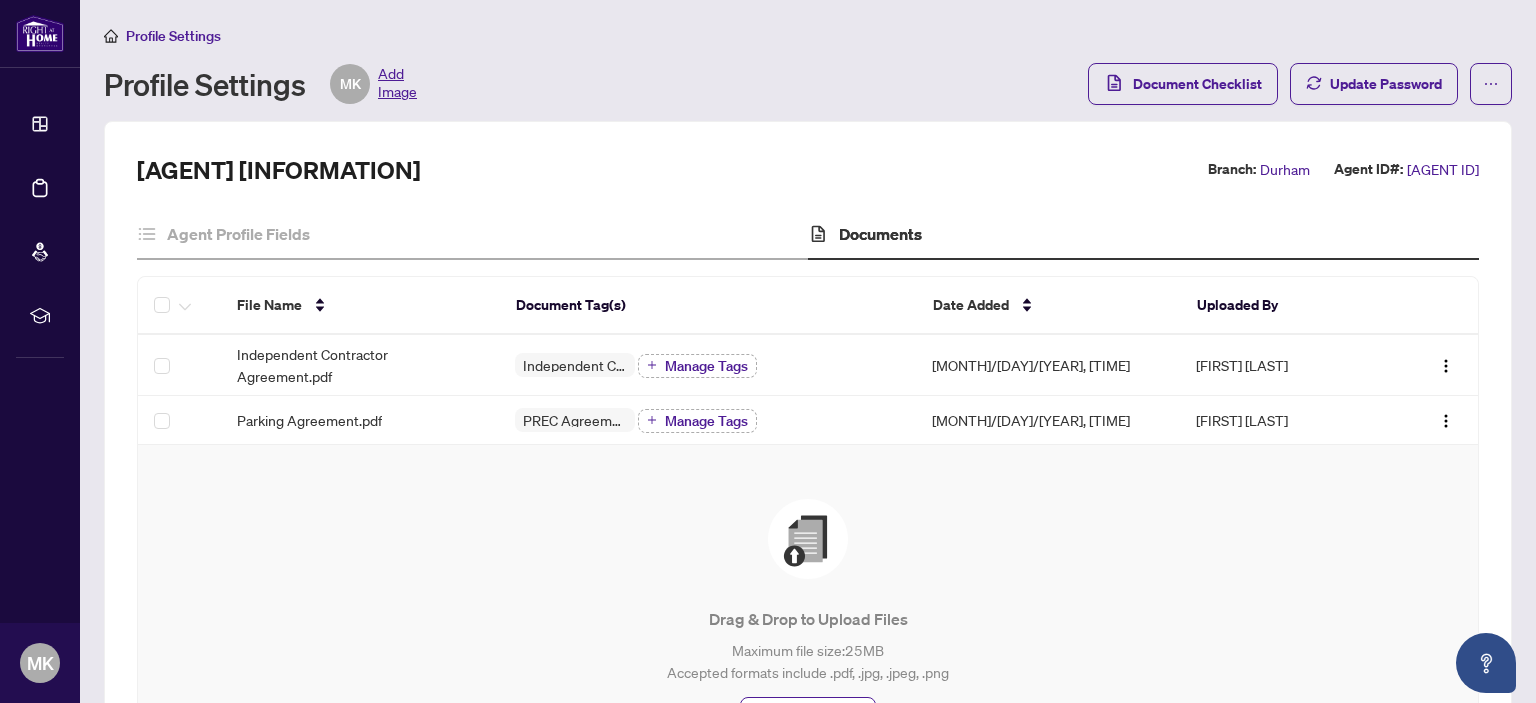 click on "Profile Settings" at bounding box center (173, 36) 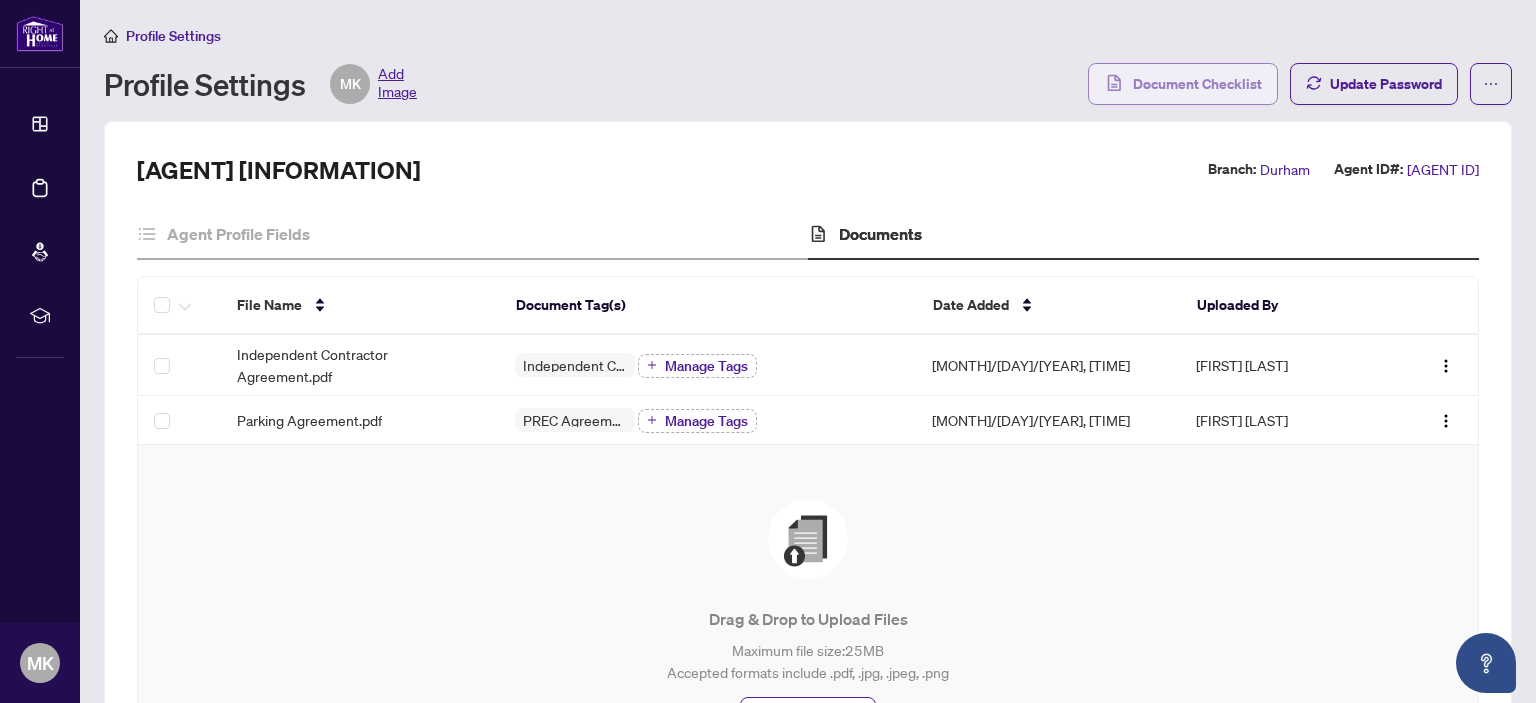 click on "Document Checklist" at bounding box center (1197, 84) 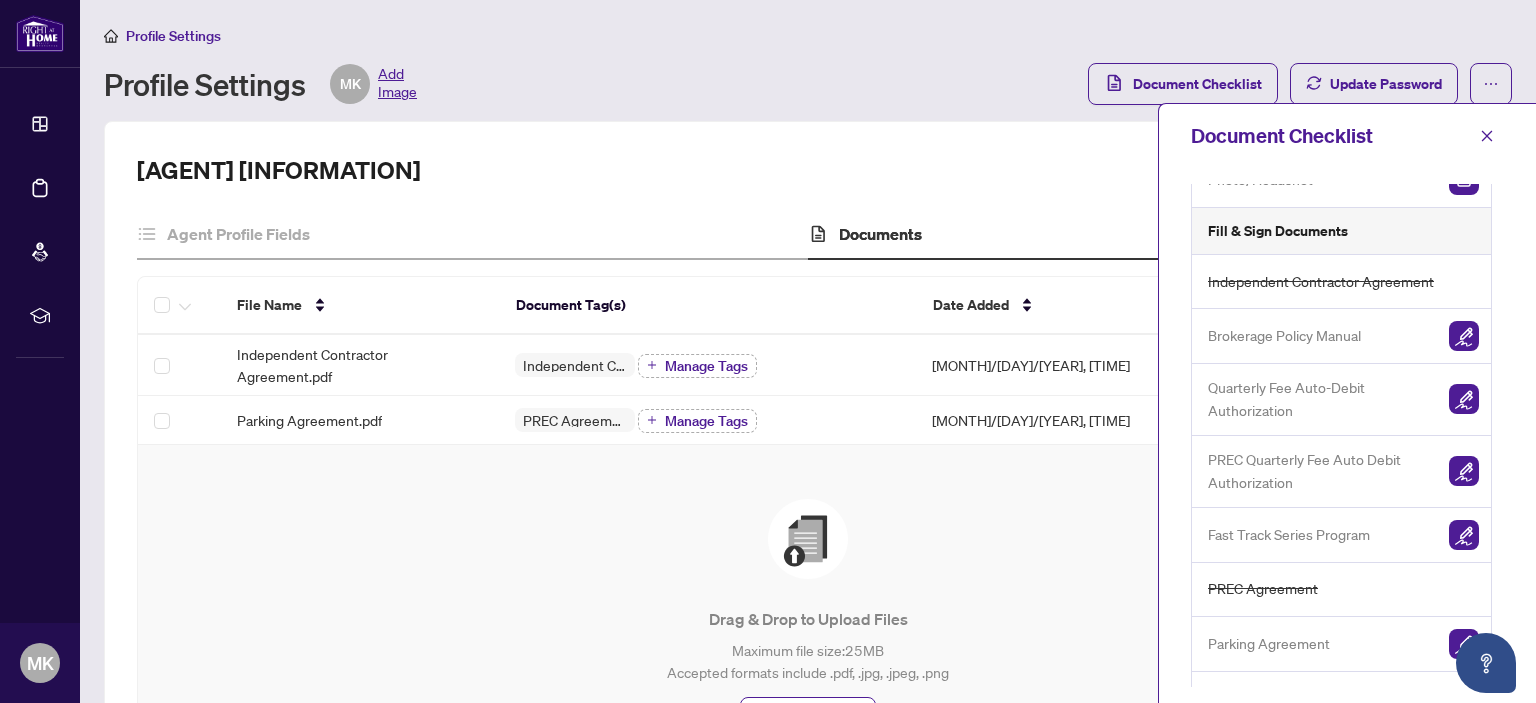 scroll, scrollTop: 189, scrollLeft: 0, axis: vertical 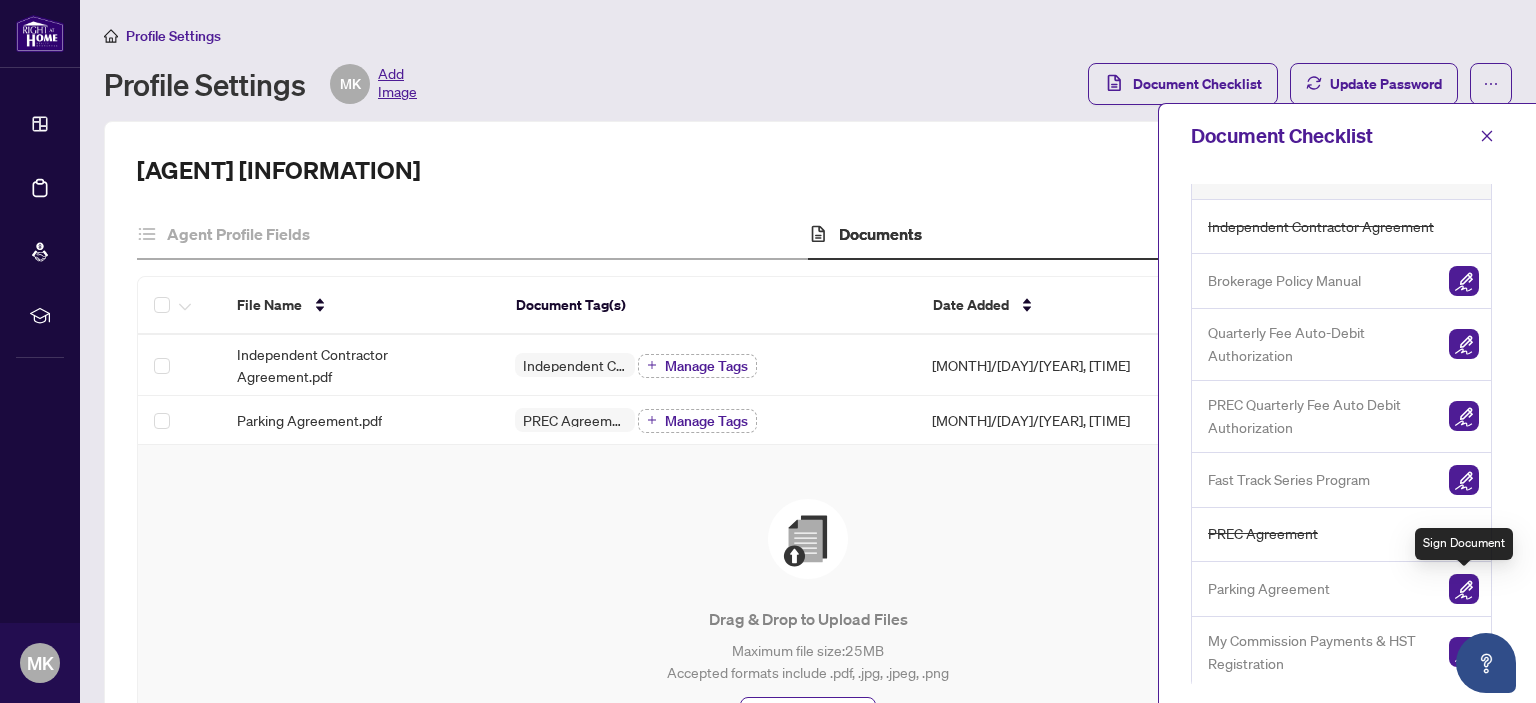 click at bounding box center (1464, 589) 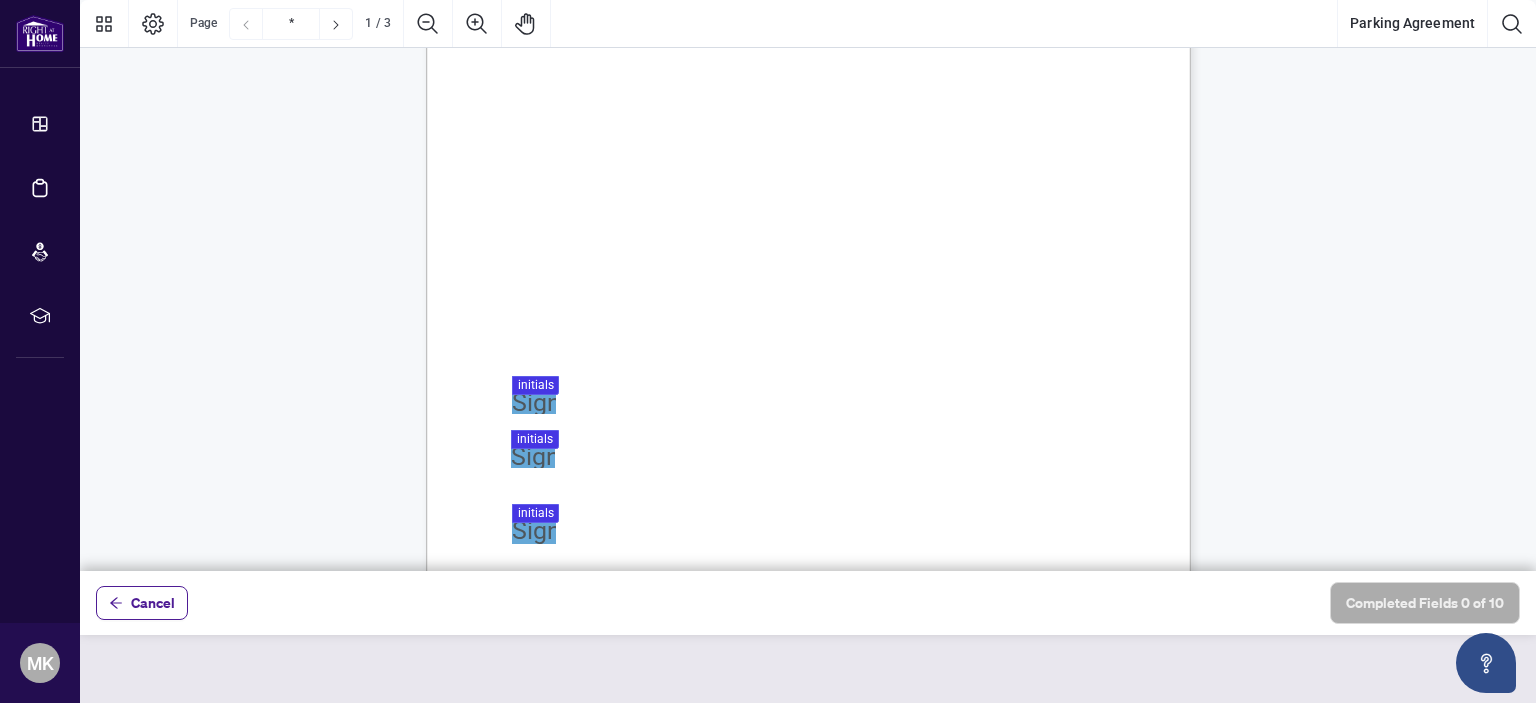 scroll, scrollTop: 0, scrollLeft: 0, axis: both 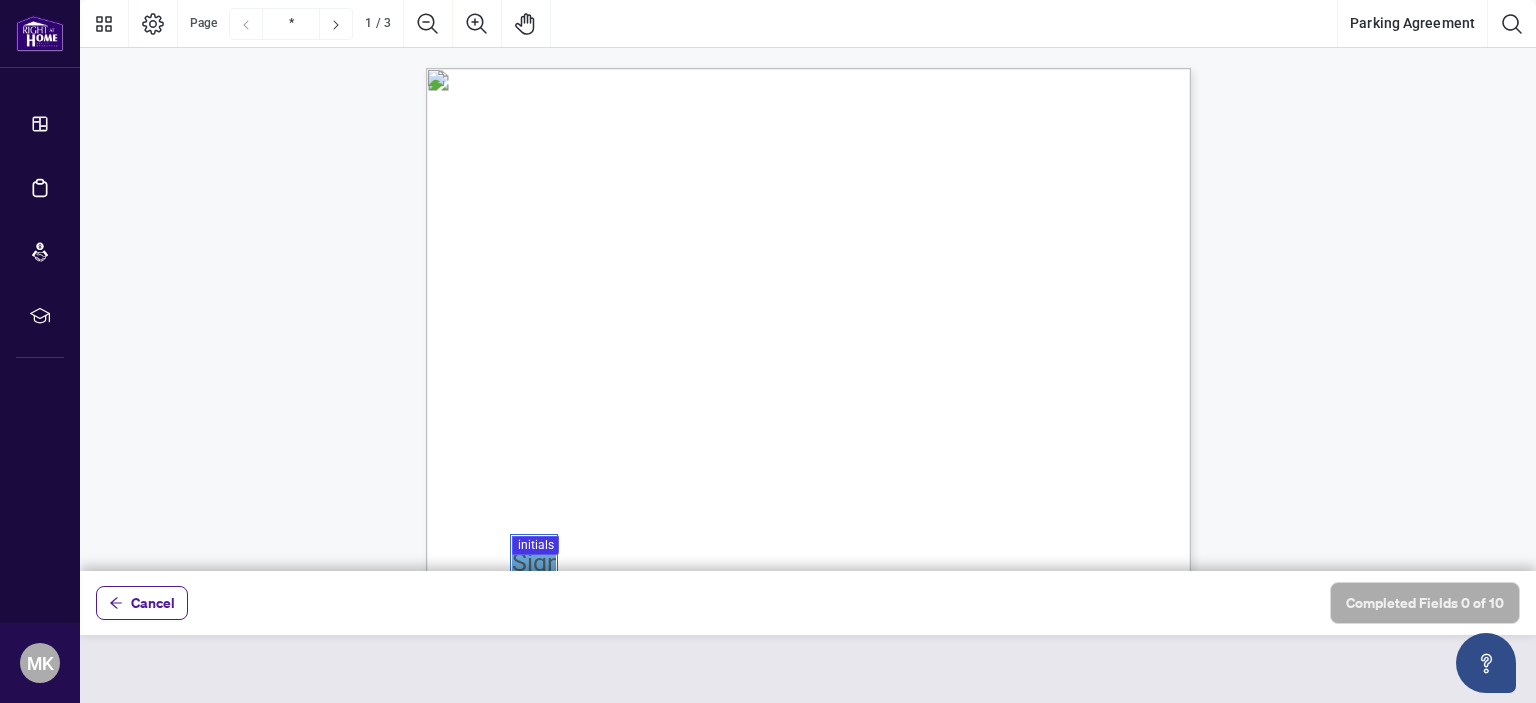 click at bounding box center [808, 285] 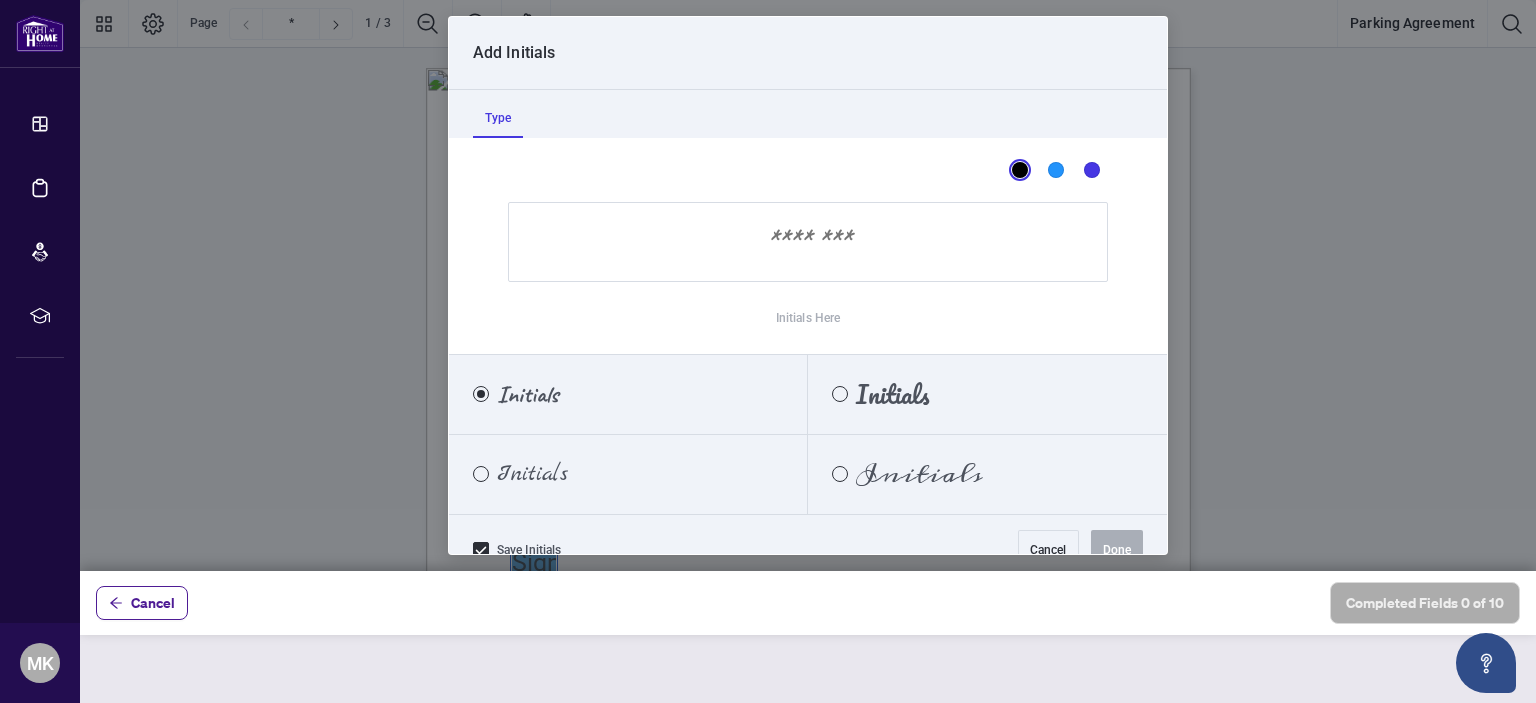click at bounding box center [808, 242] 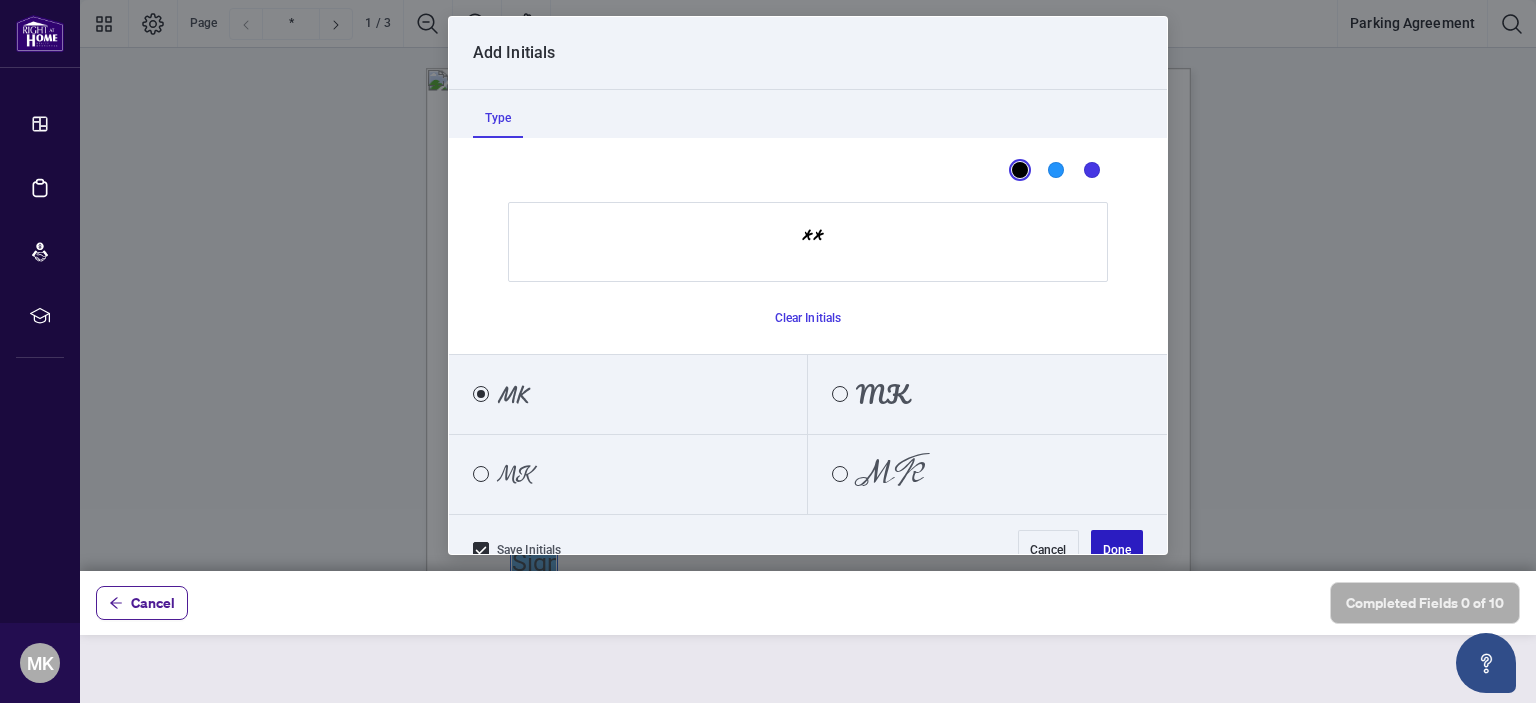type on "**" 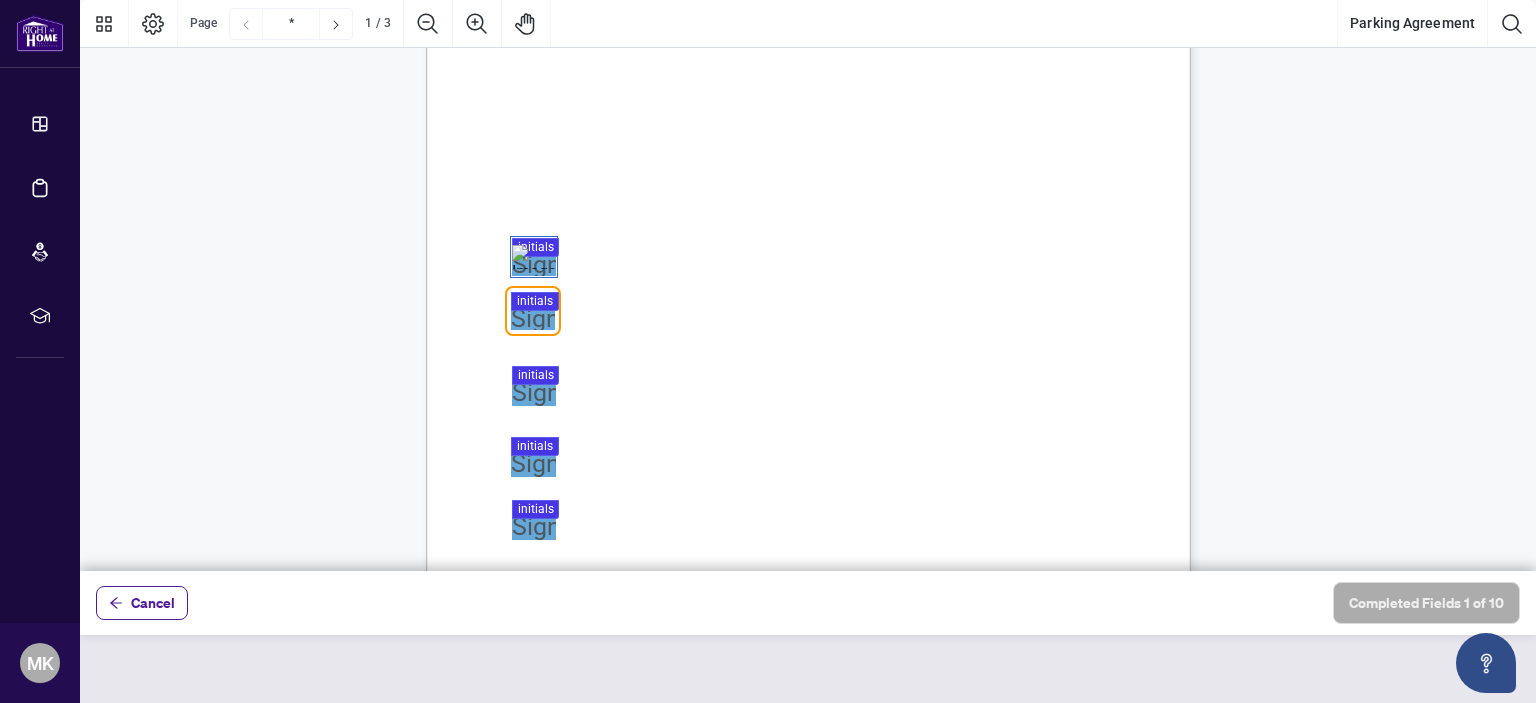 scroll, scrollTop: 299, scrollLeft: 0, axis: vertical 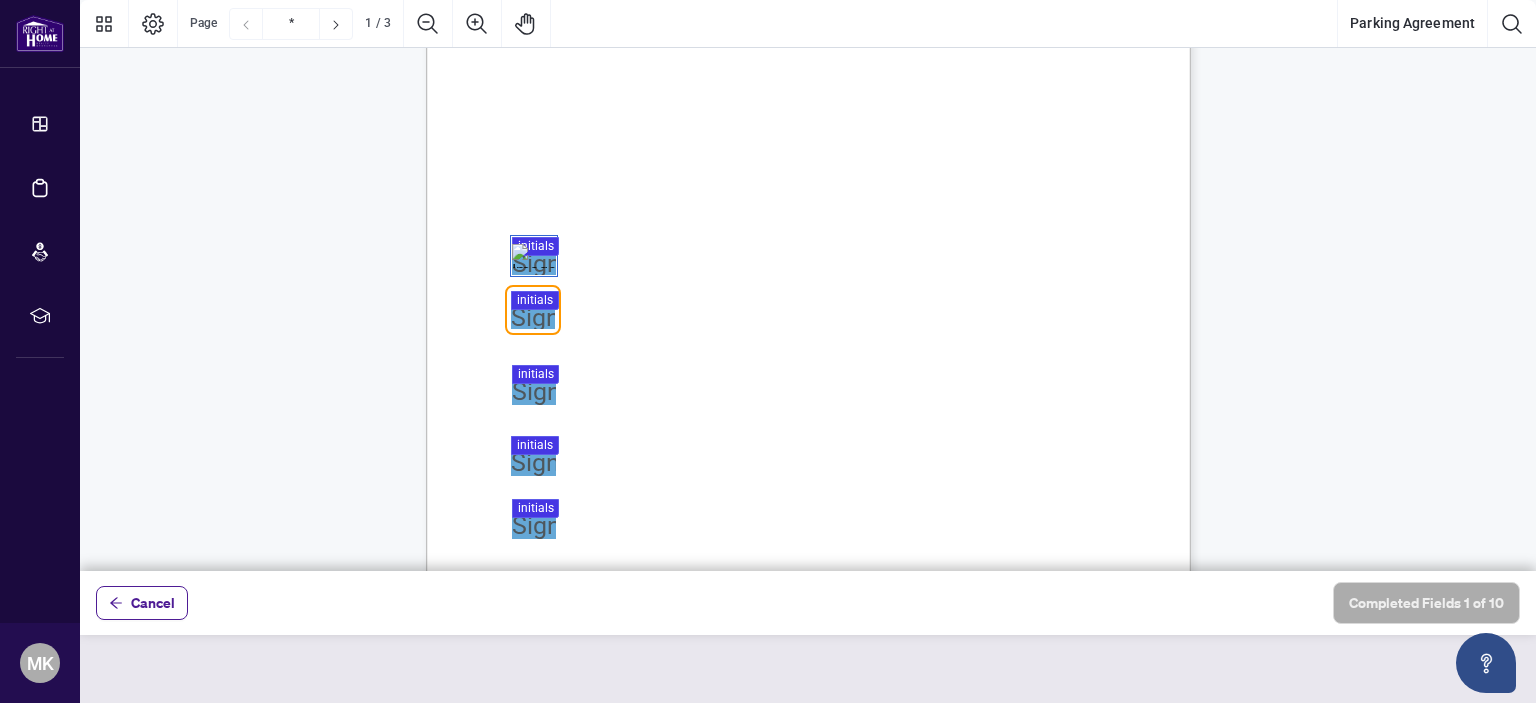 click at bounding box center [808, 285] 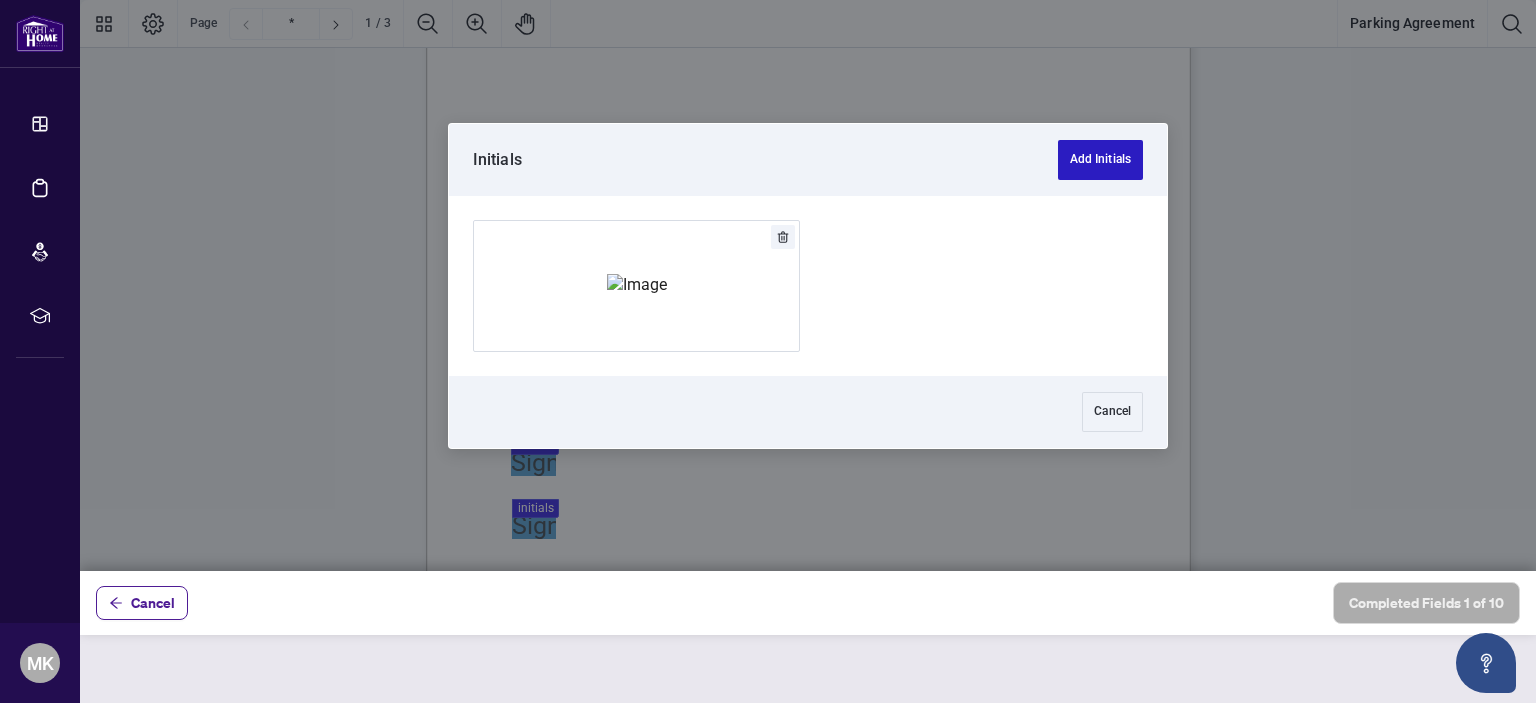 click on "Add Initials" at bounding box center [1100, 160] 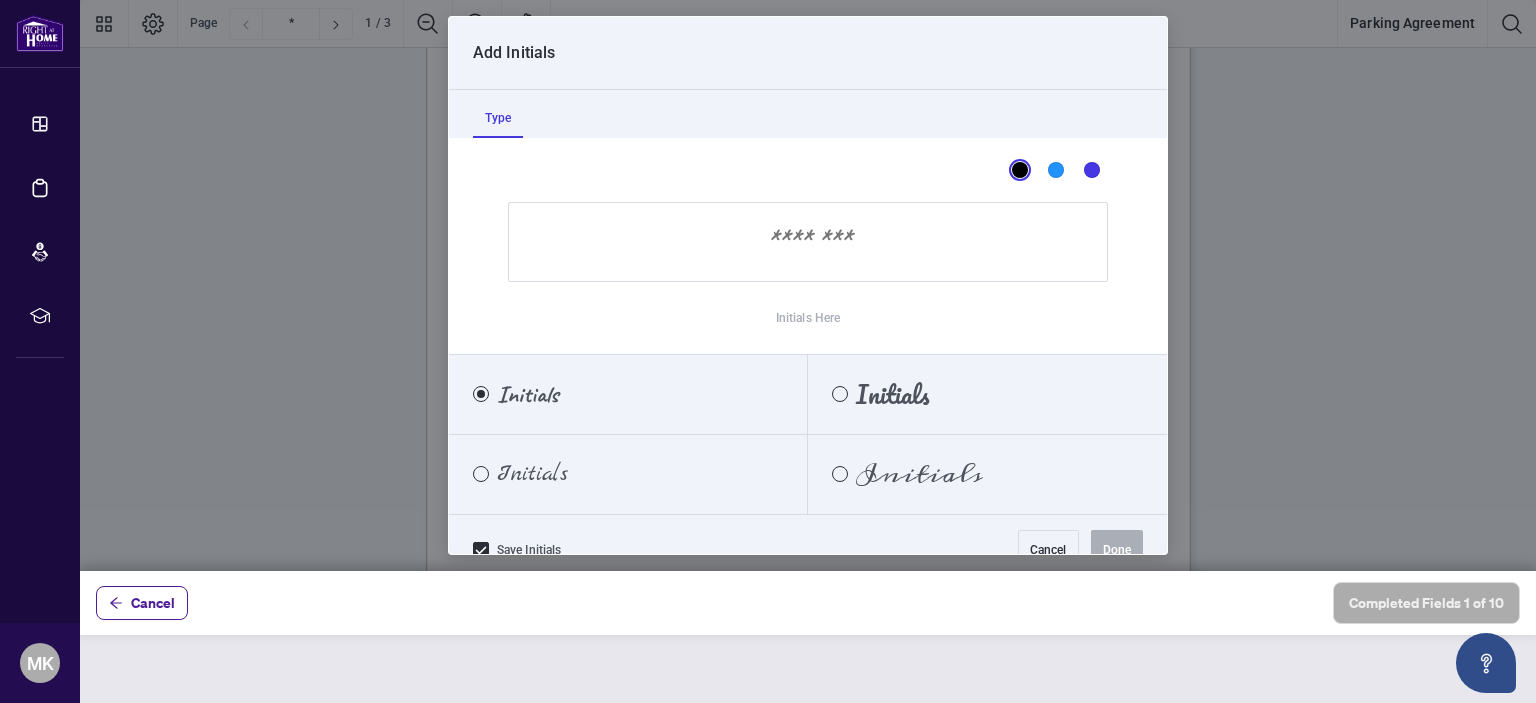 click at bounding box center [808, 242] 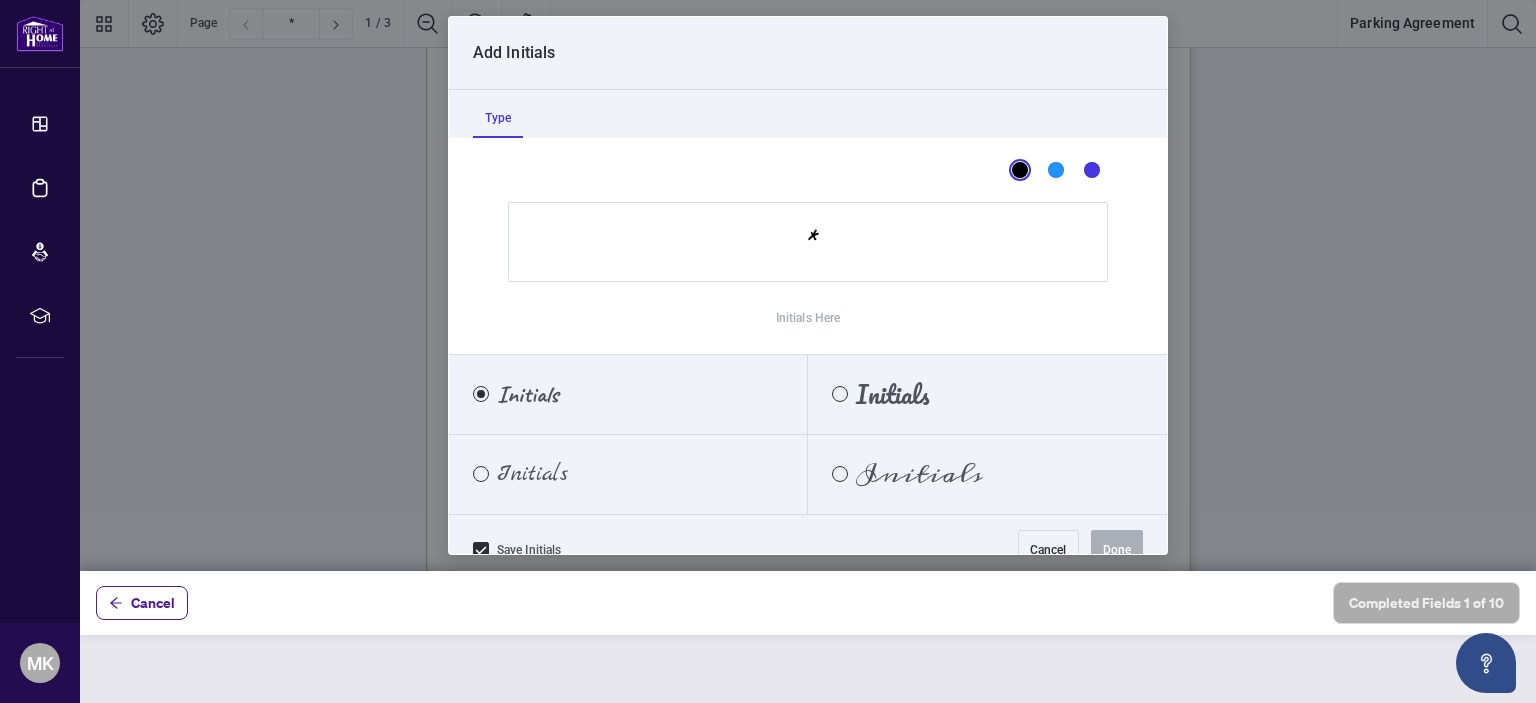 type on "**" 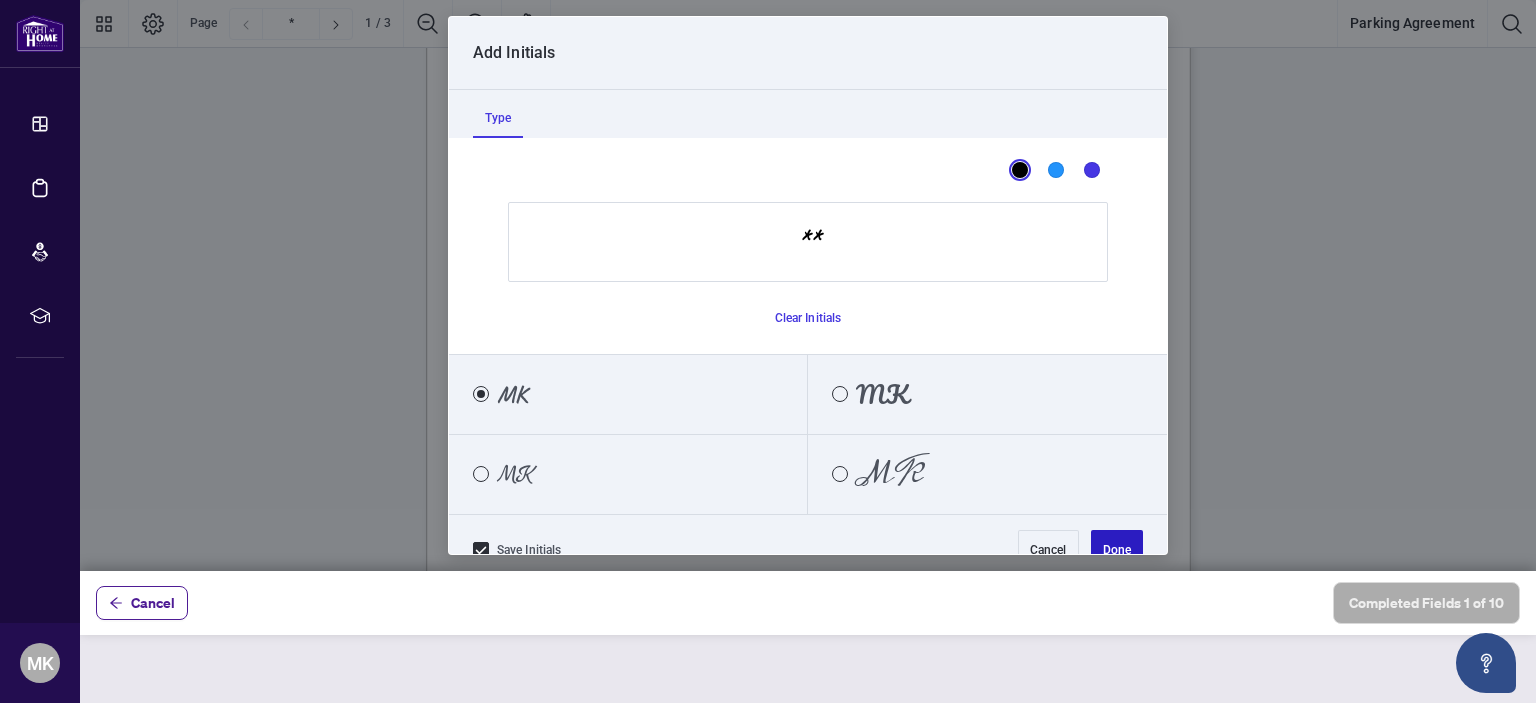 click on "Done" at bounding box center [1117, 550] 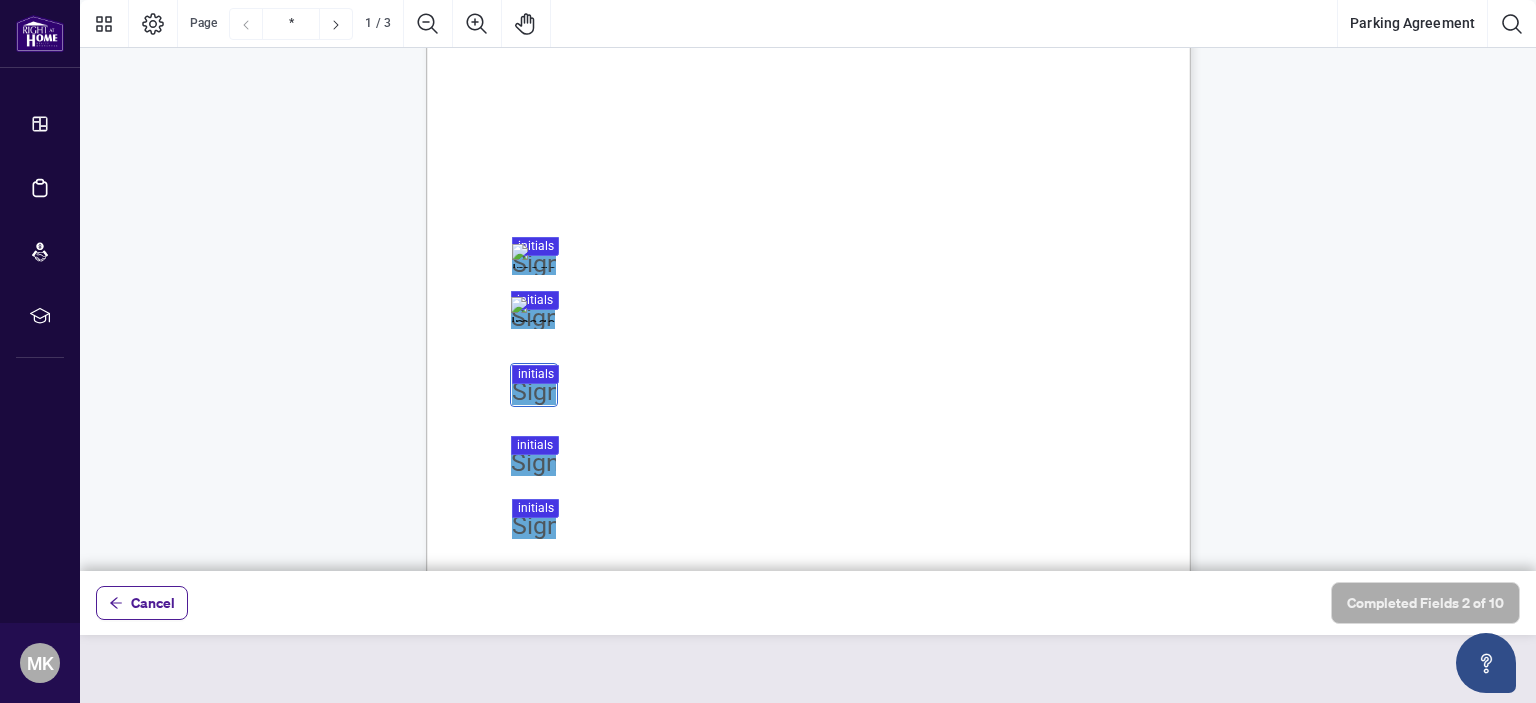click at bounding box center (808, 285) 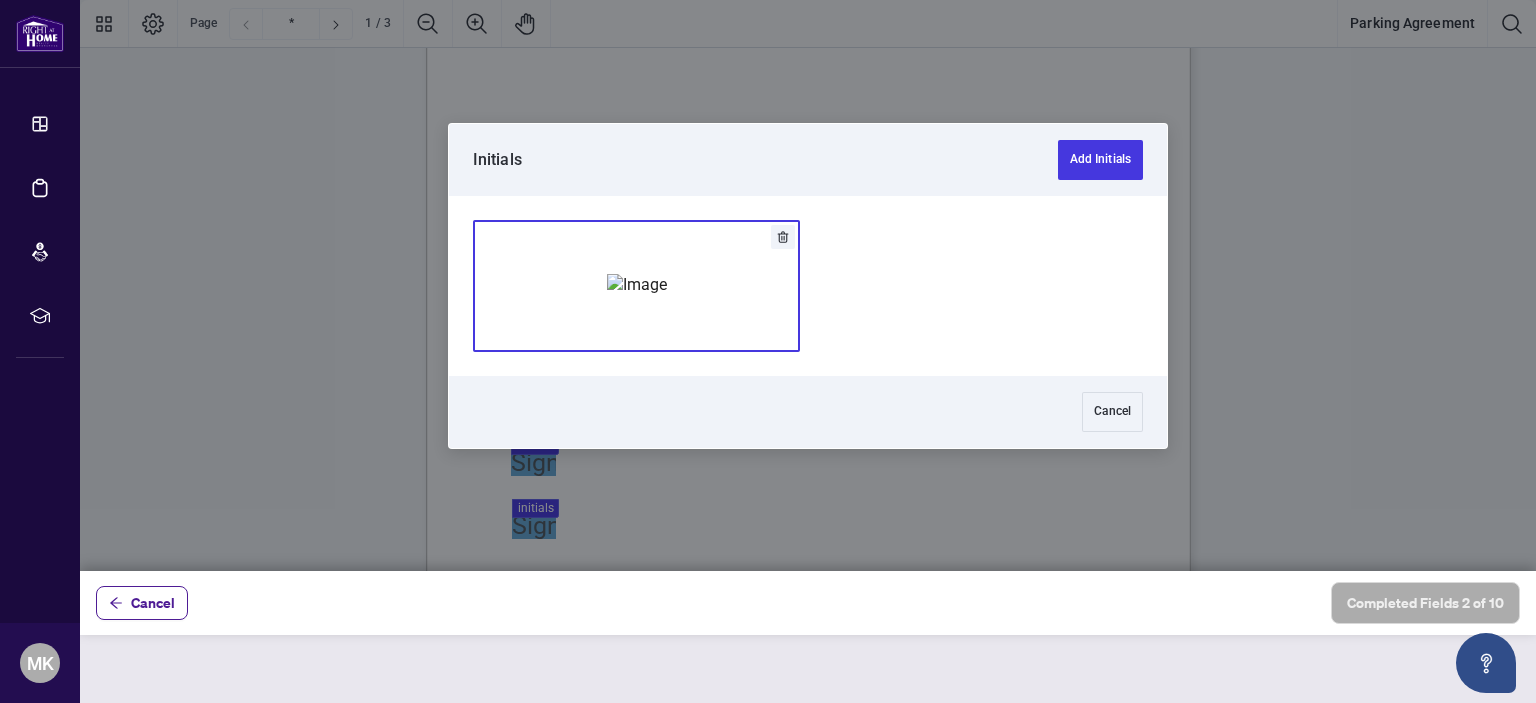 click at bounding box center [637, 285] 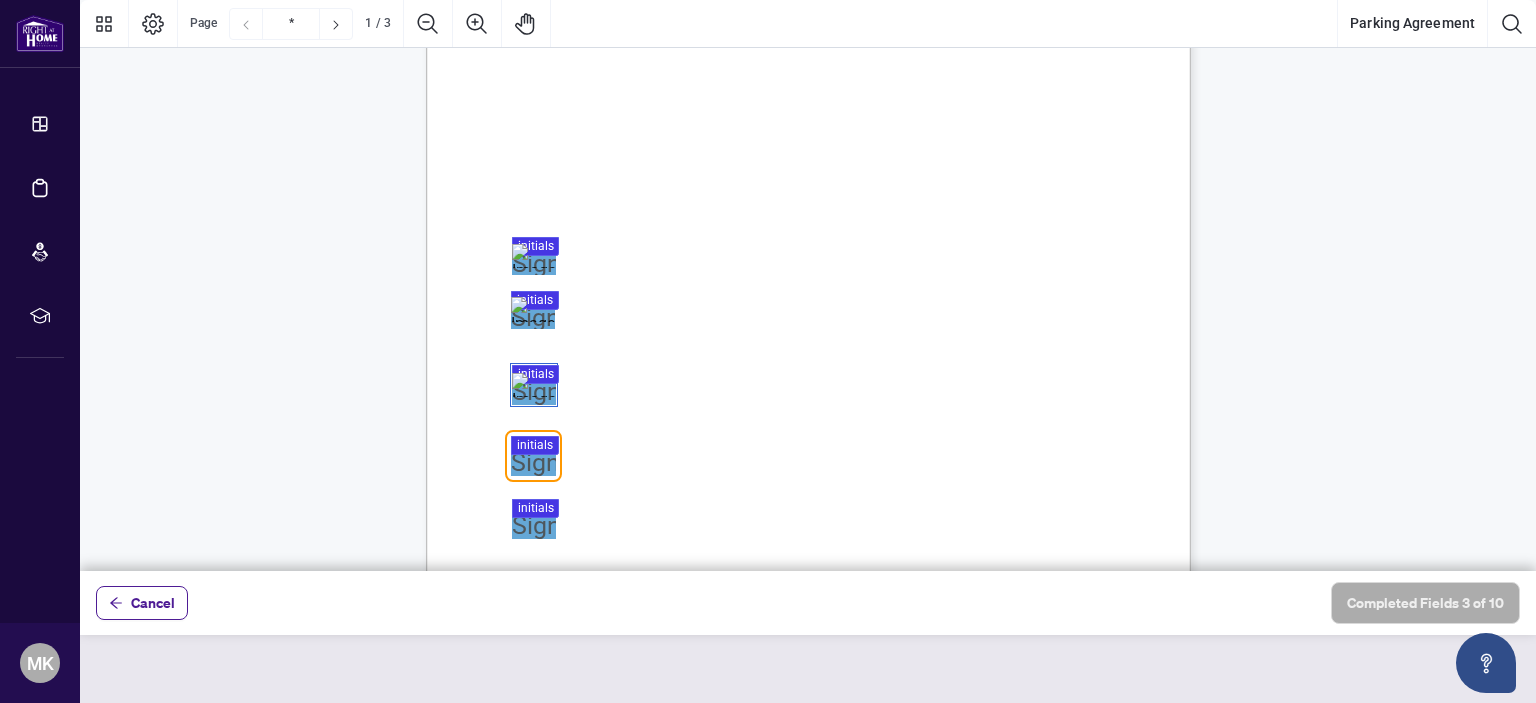 click at bounding box center [808, 285] 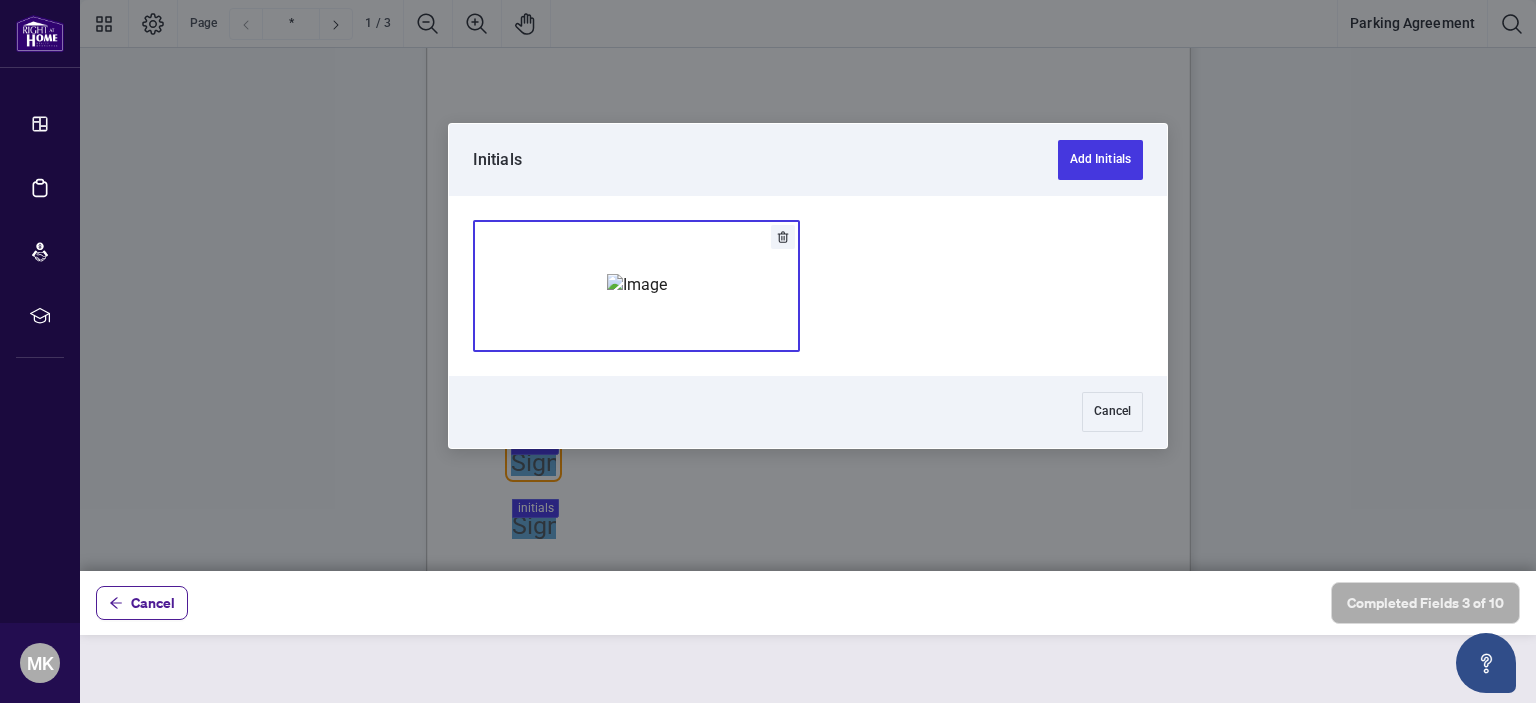 click at bounding box center (637, 285) 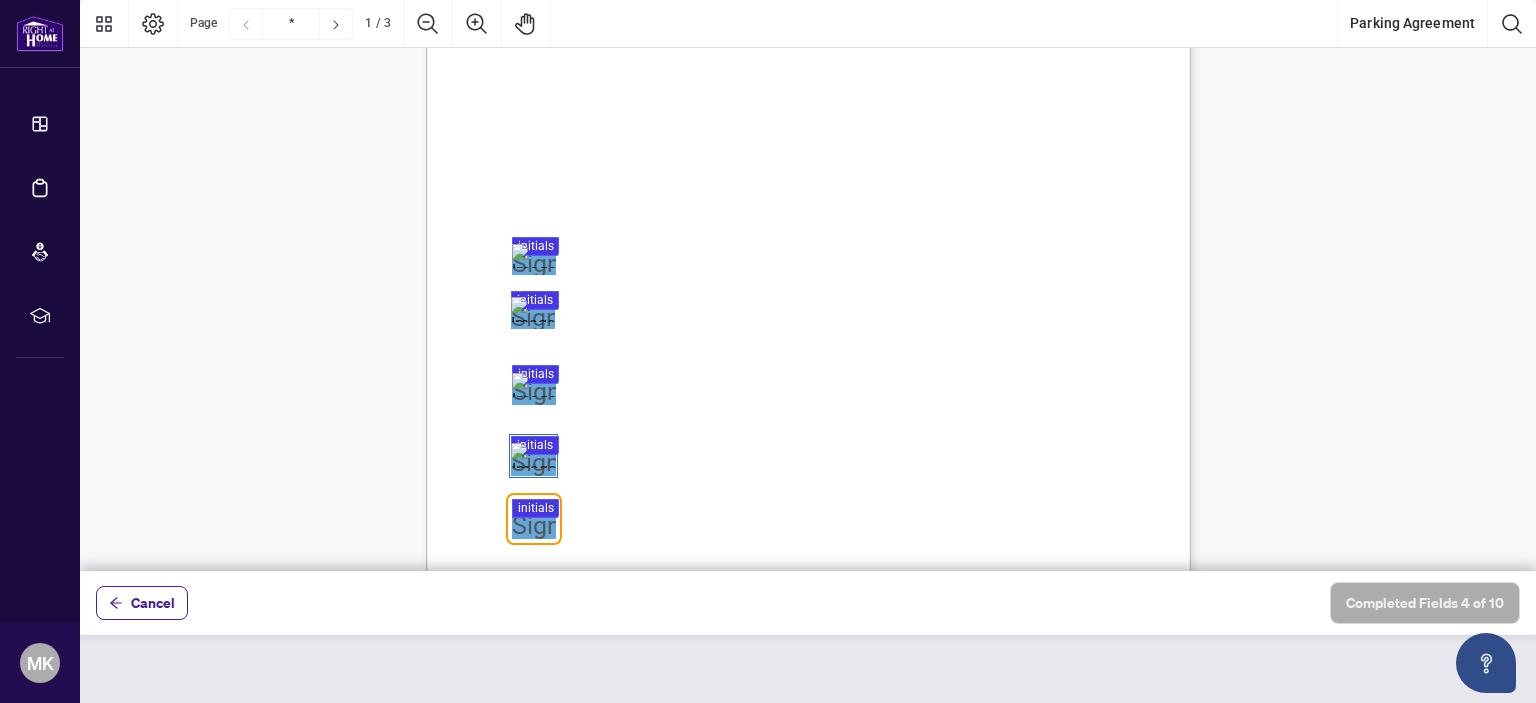 click at bounding box center (808, 285) 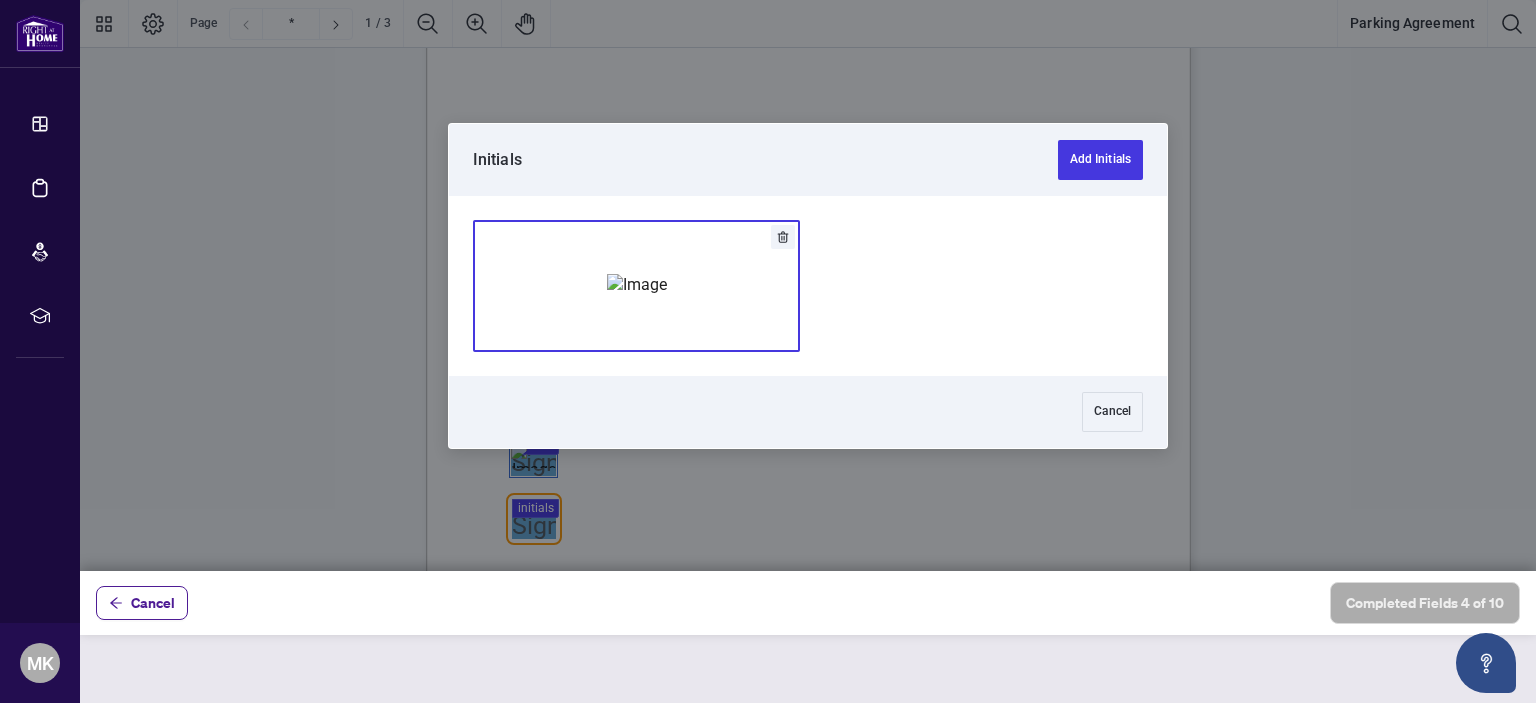 click at bounding box center (637, 285) 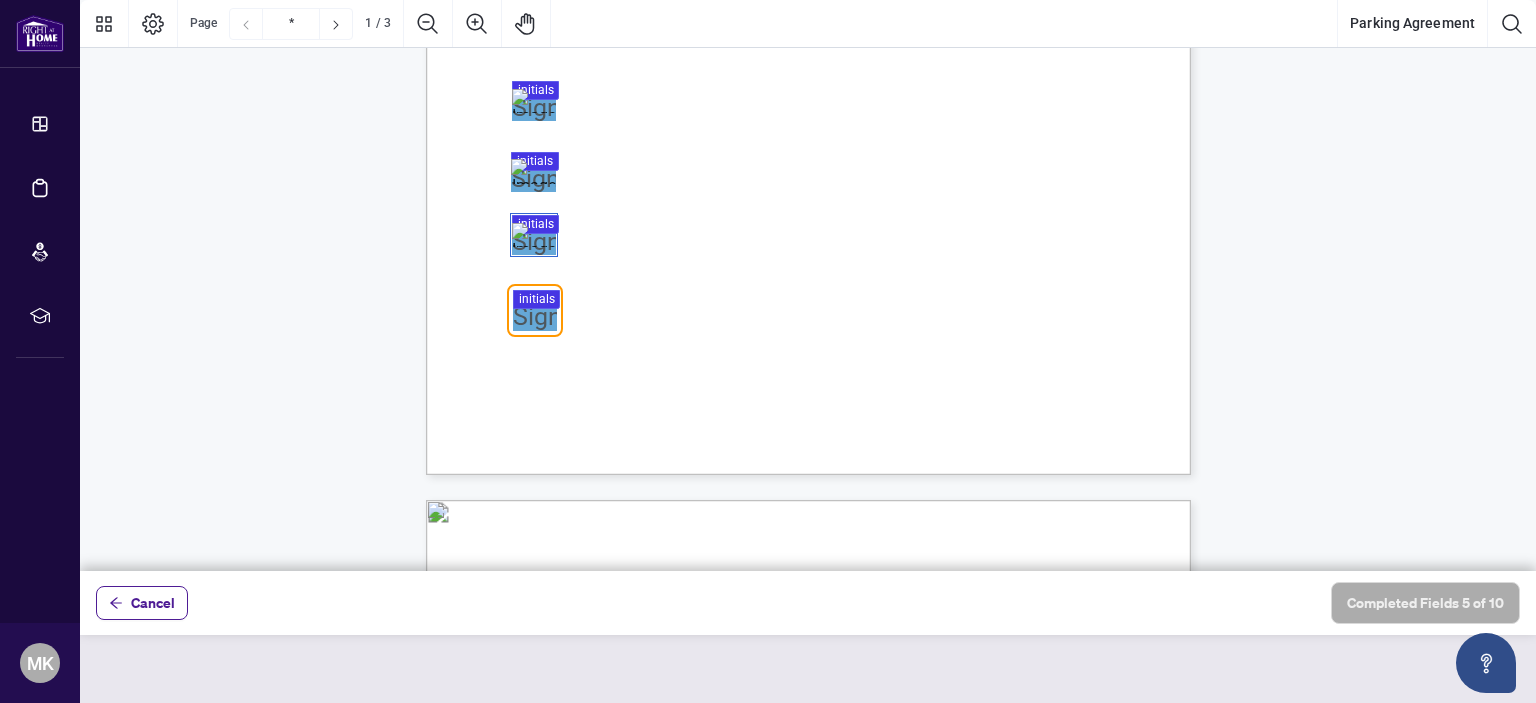 scroll, scrollTop: 584, scrollLeft: 0, axis: vertical 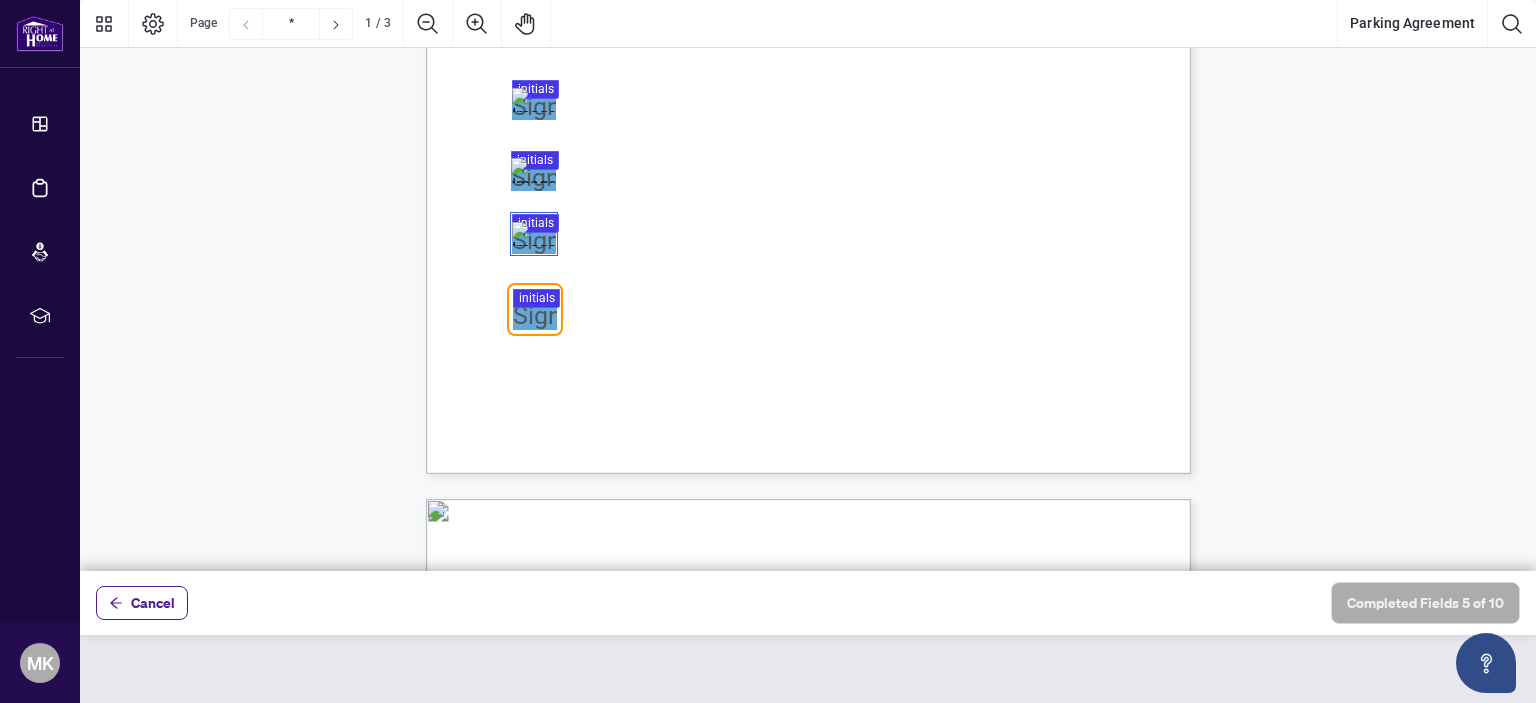 click at bounding box center [808, 285] 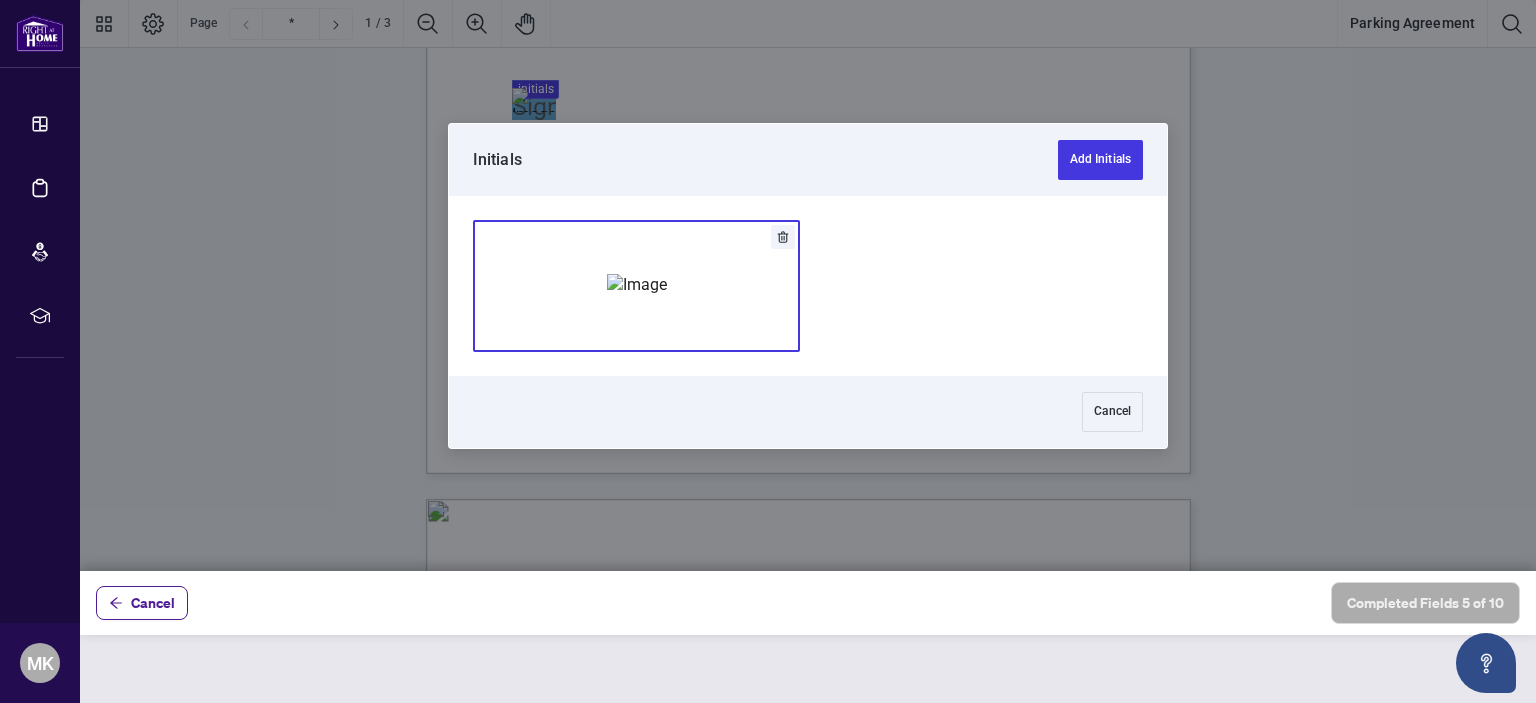 click at bounding box center [637, 285] 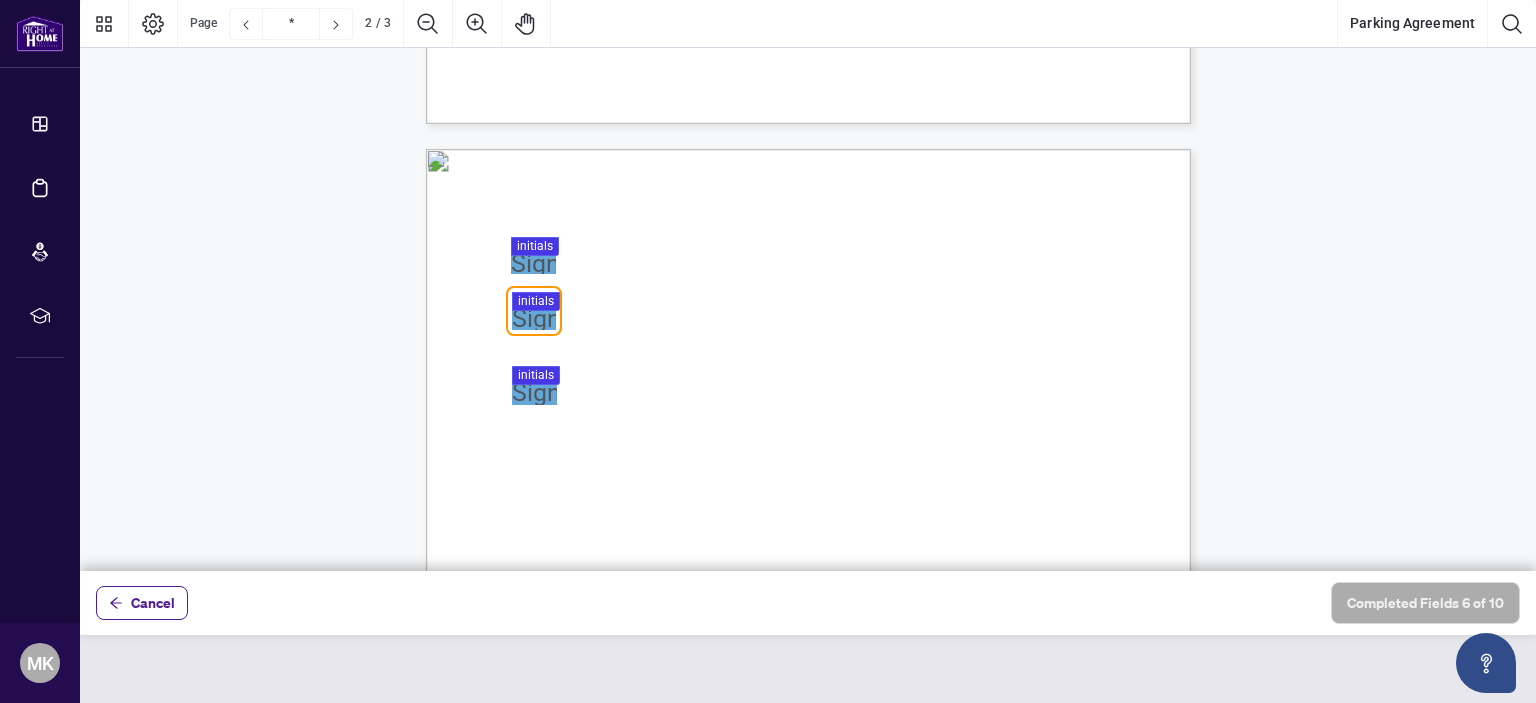 scroll, scrollTop: 935, scrollLeft: 0, axis: vertical 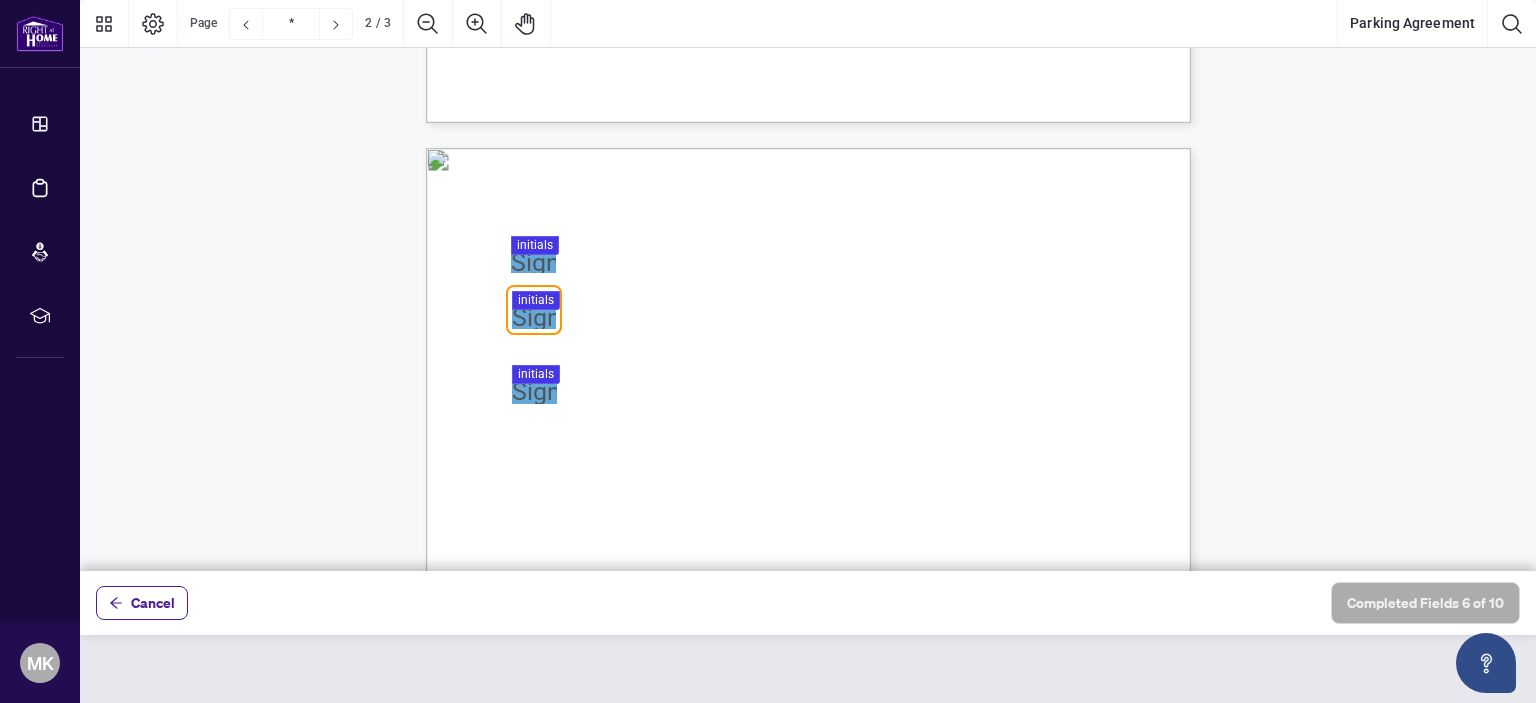 click at bounding box center (808, 285) 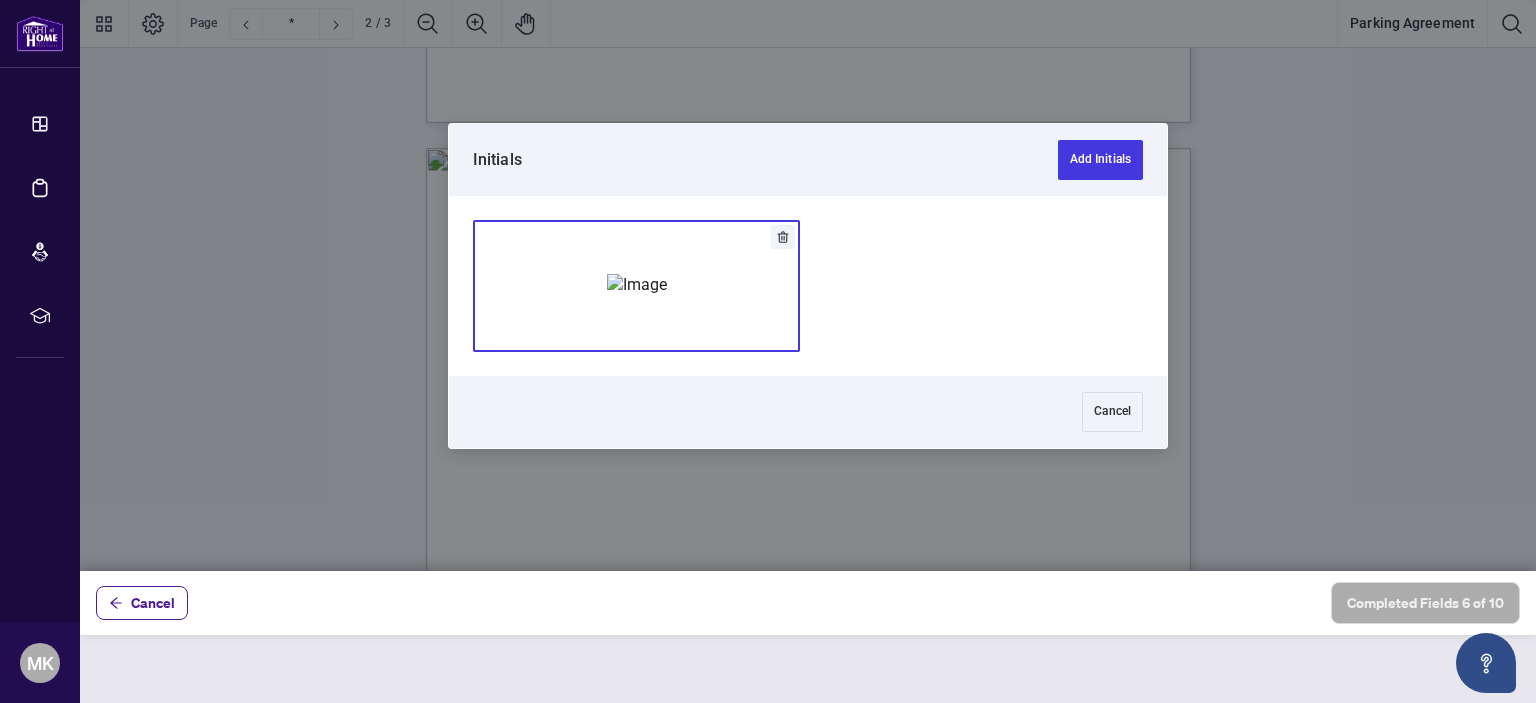 click at bounding box center (637, 285) 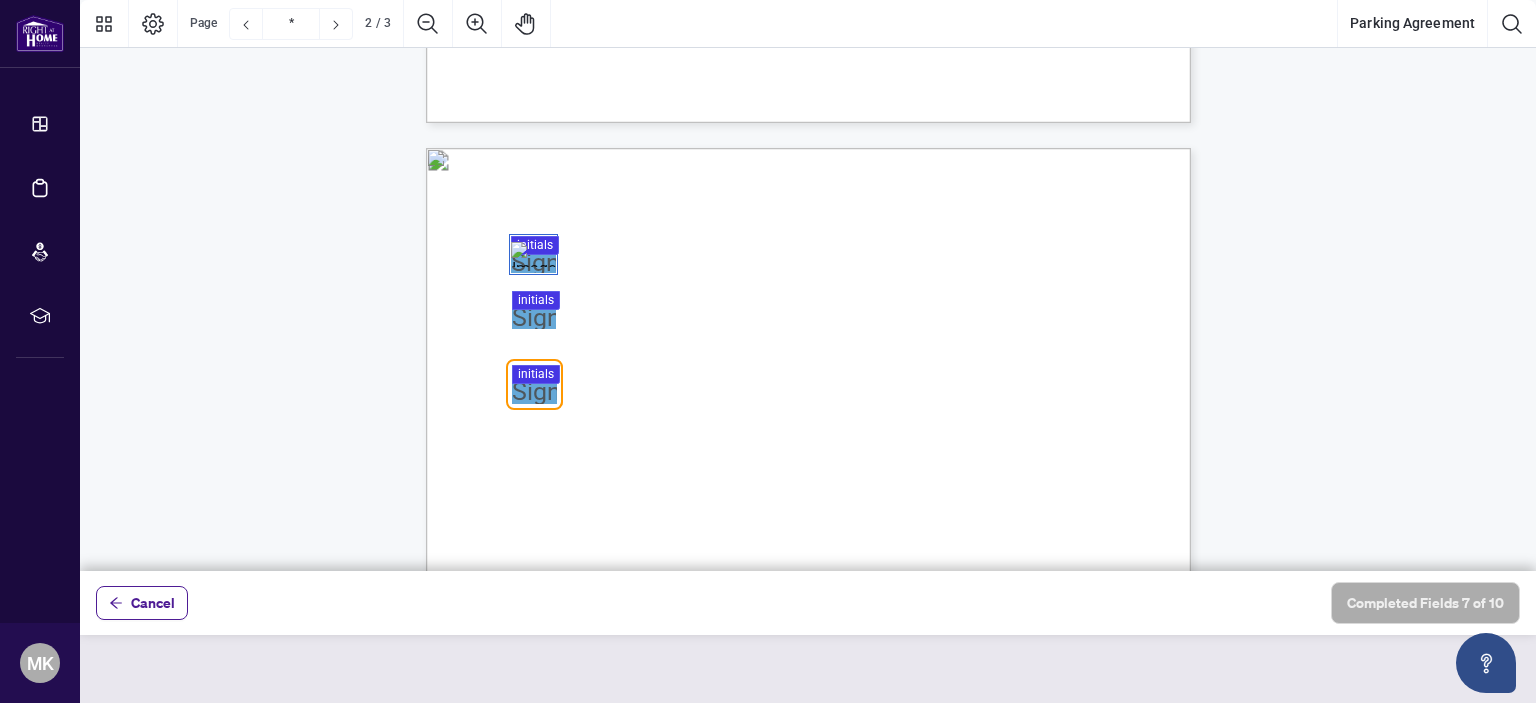 click at bounding box center (808, 285) 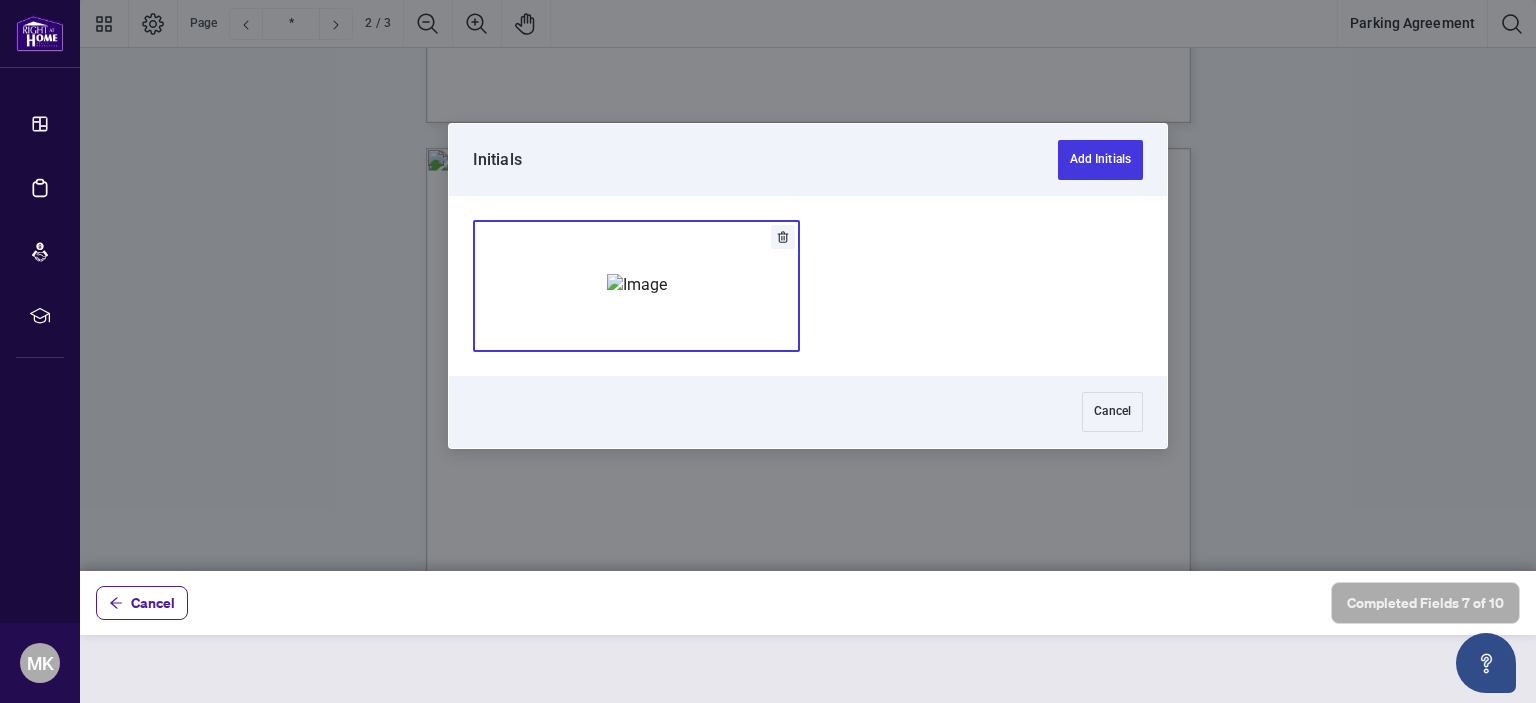 click at bounding box center [637, 285] 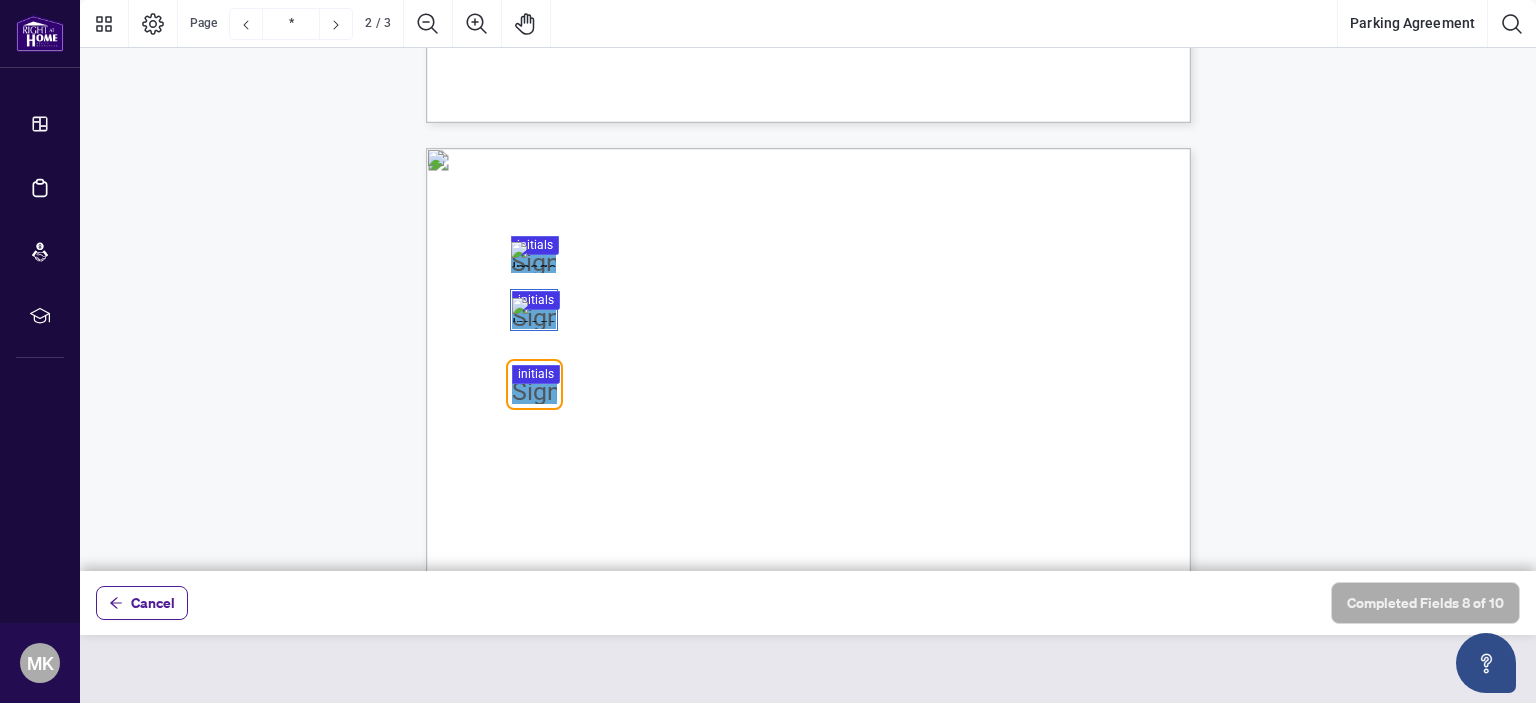 click at bounding box center [808, 285] 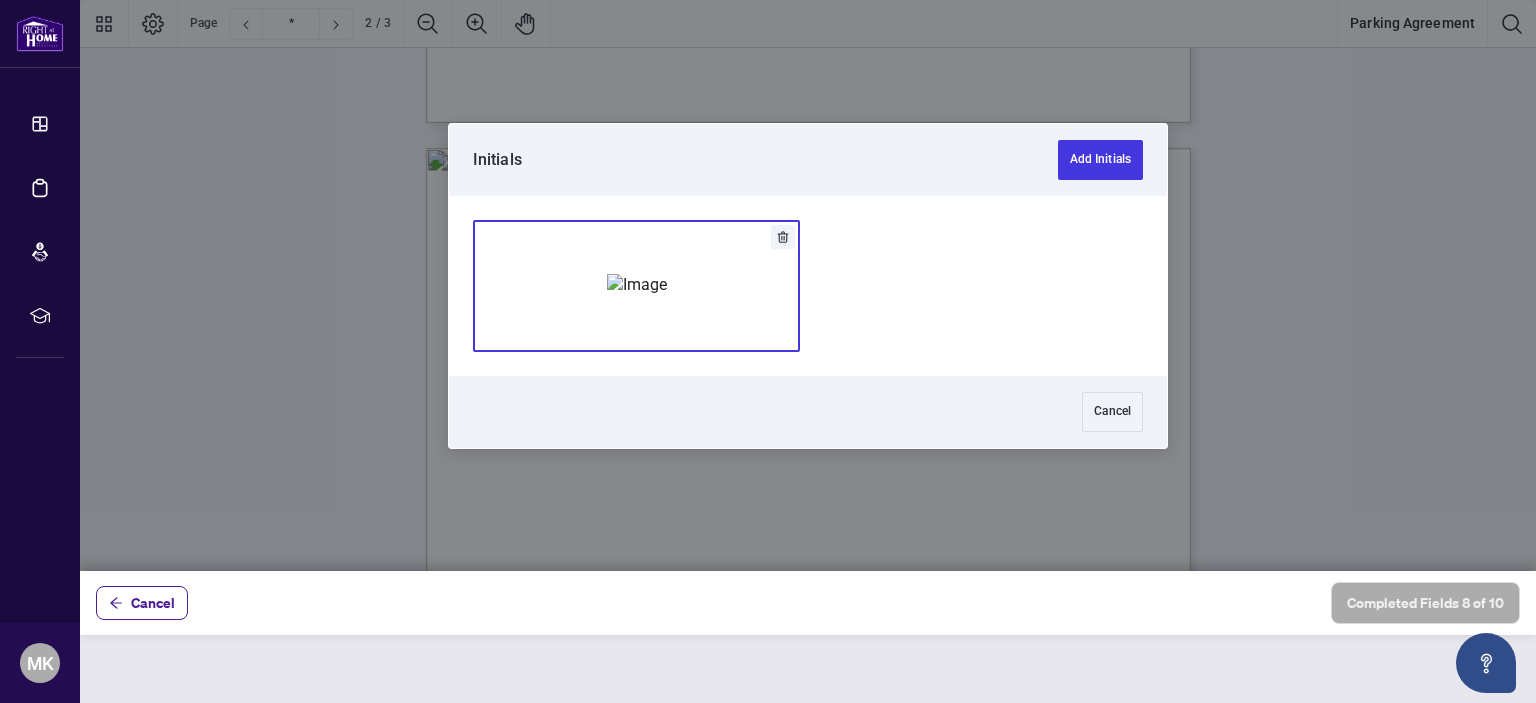 click at bounding box center (637, 285) 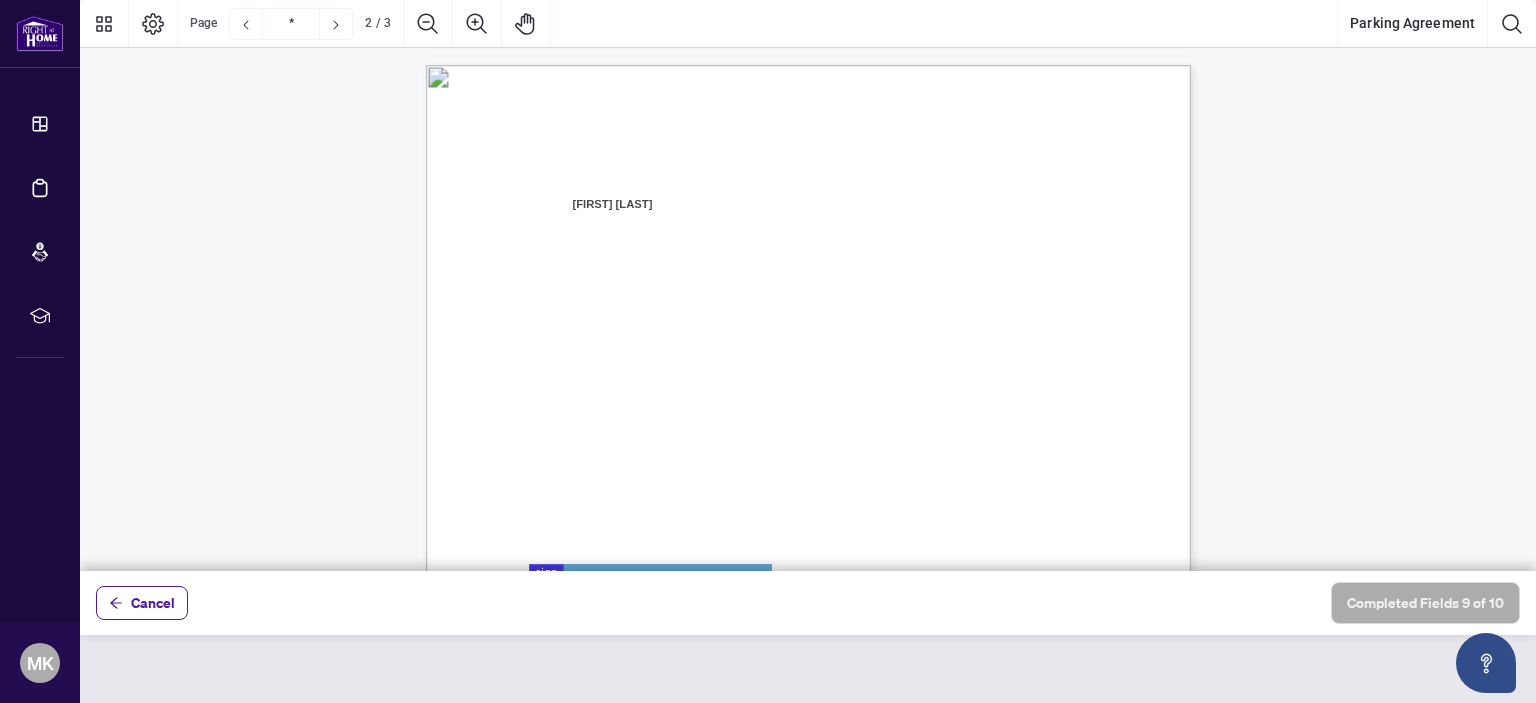 type on "*" 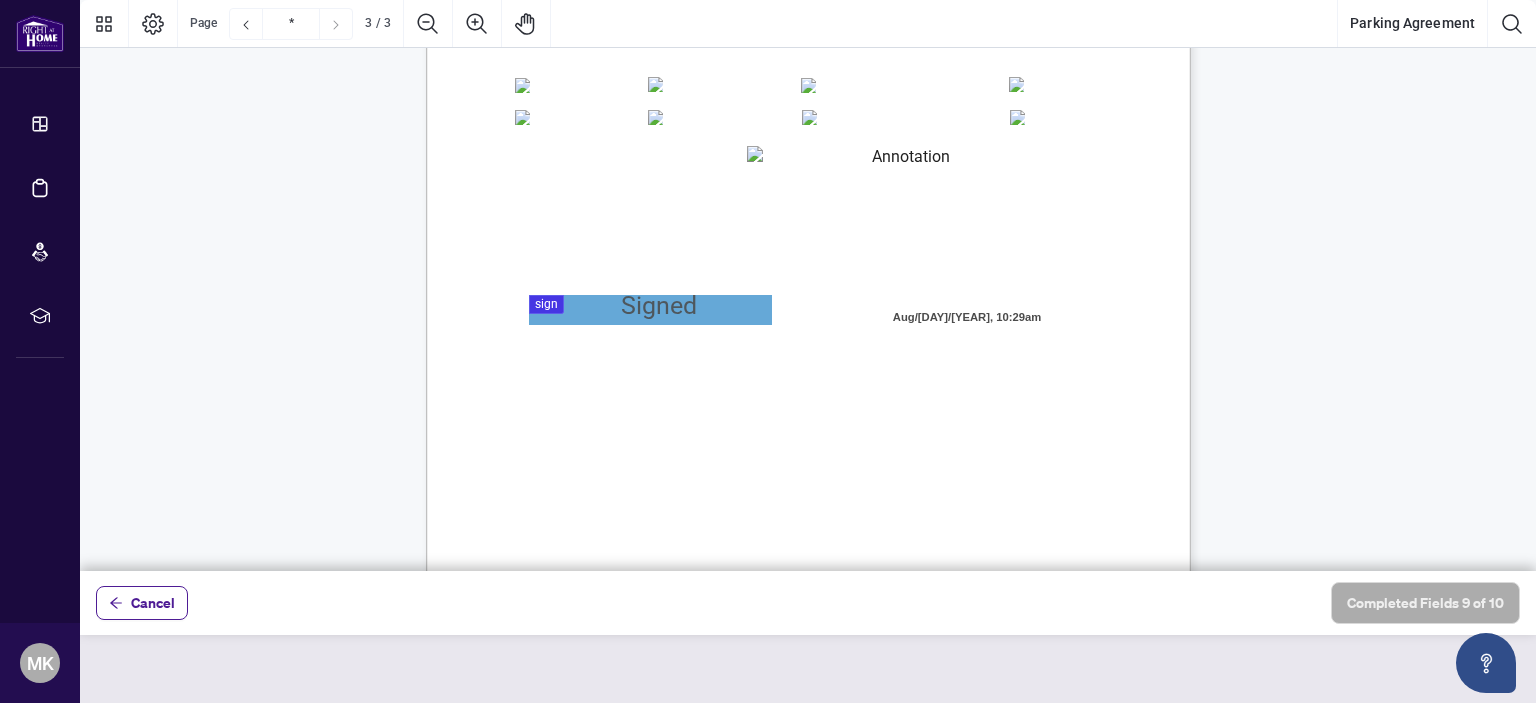 scroll, scrollTop: 2302, scrollLeft: 0, axis: vertical 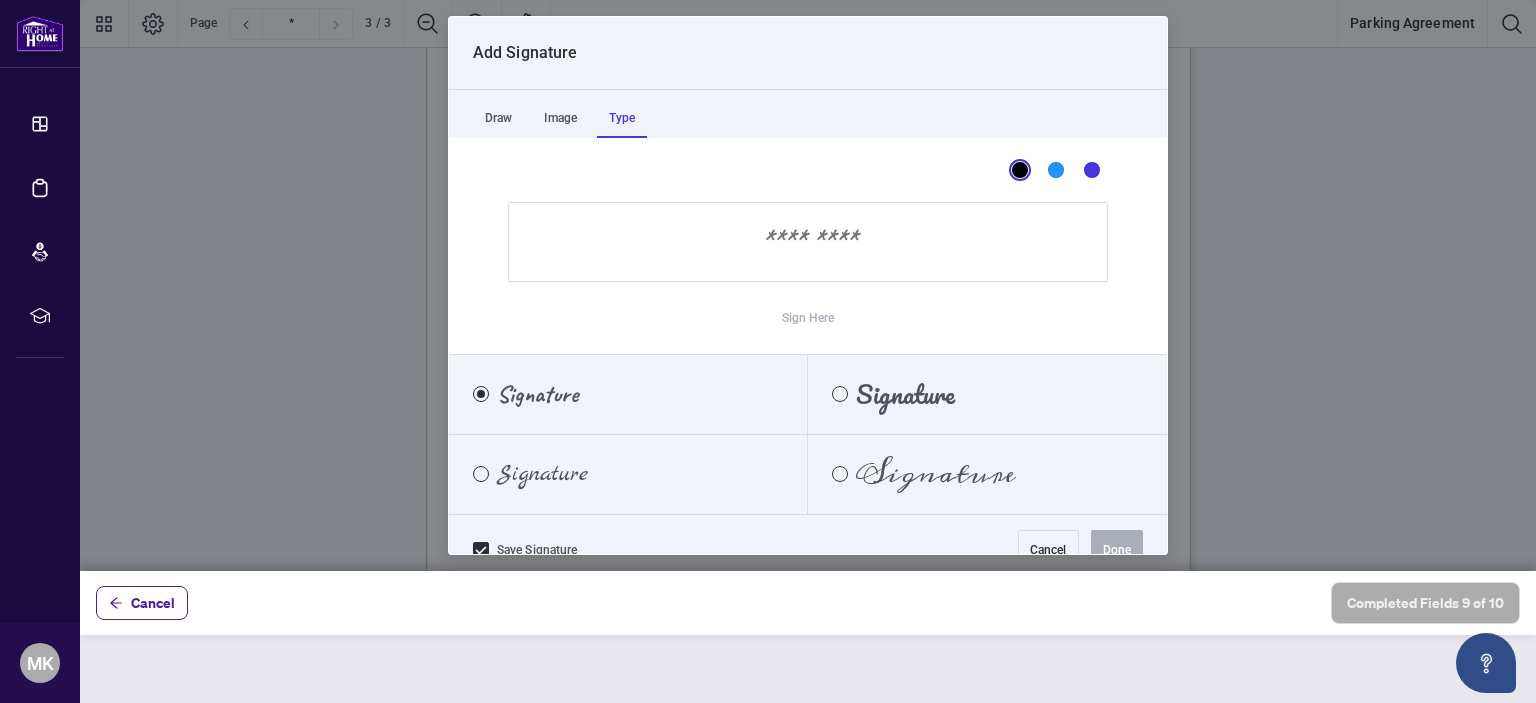 click on "Type" at bounding box center (622, 118) 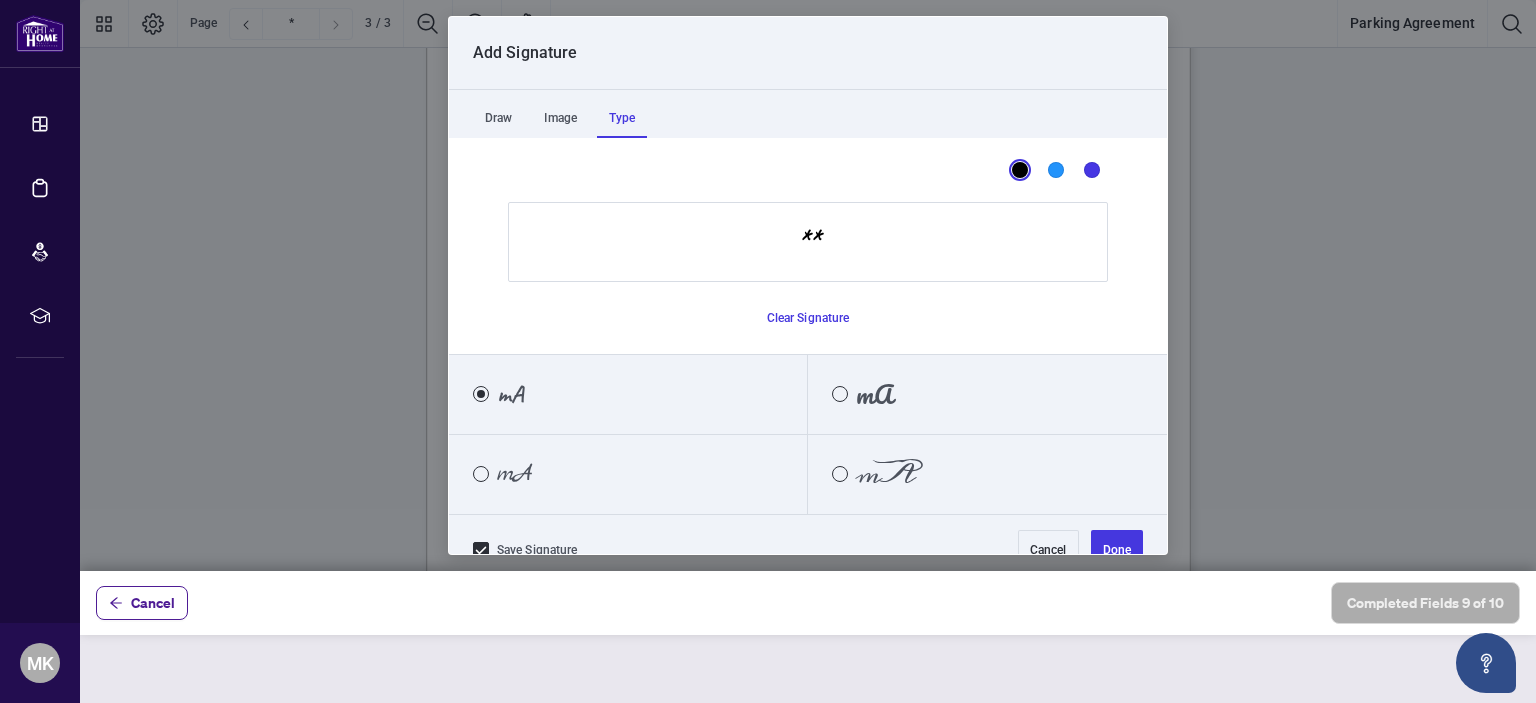type on "*" 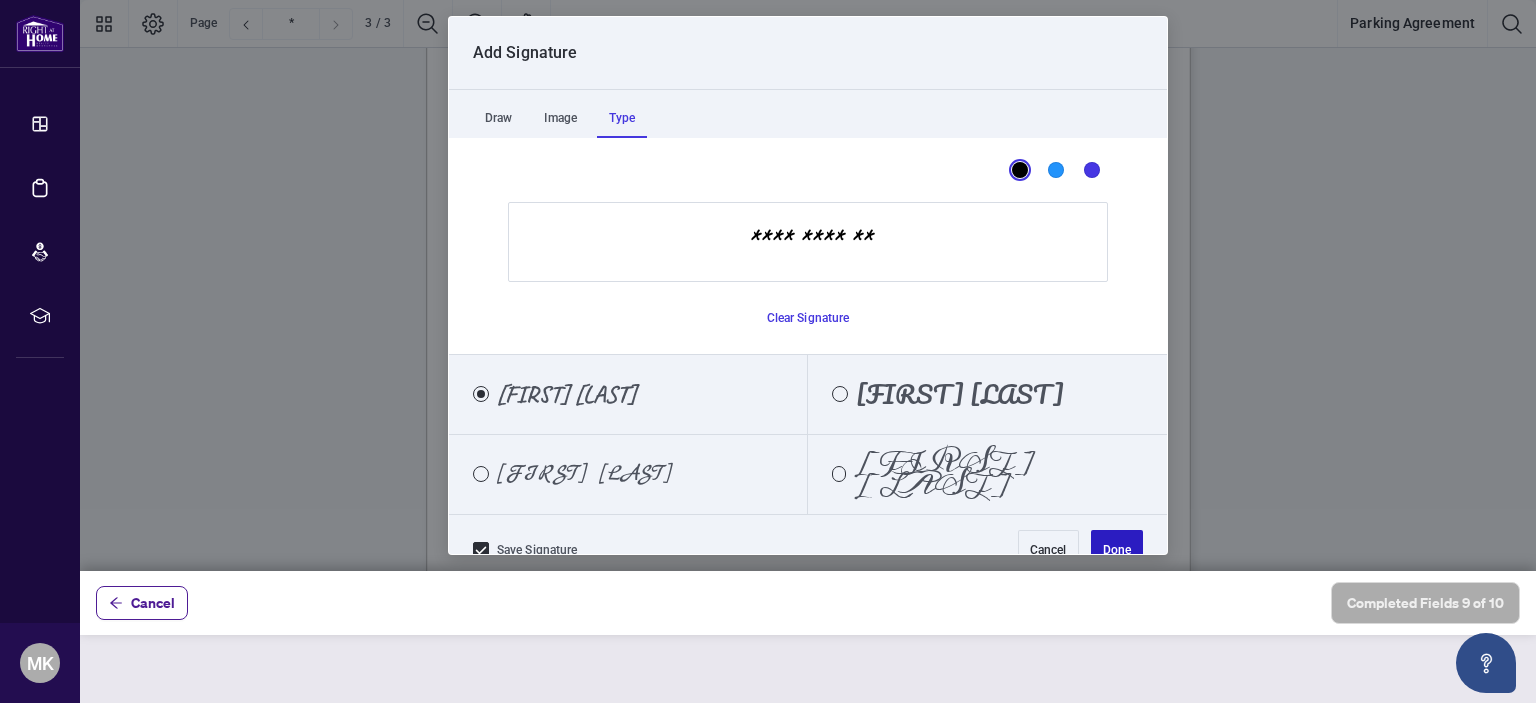type on "**********" 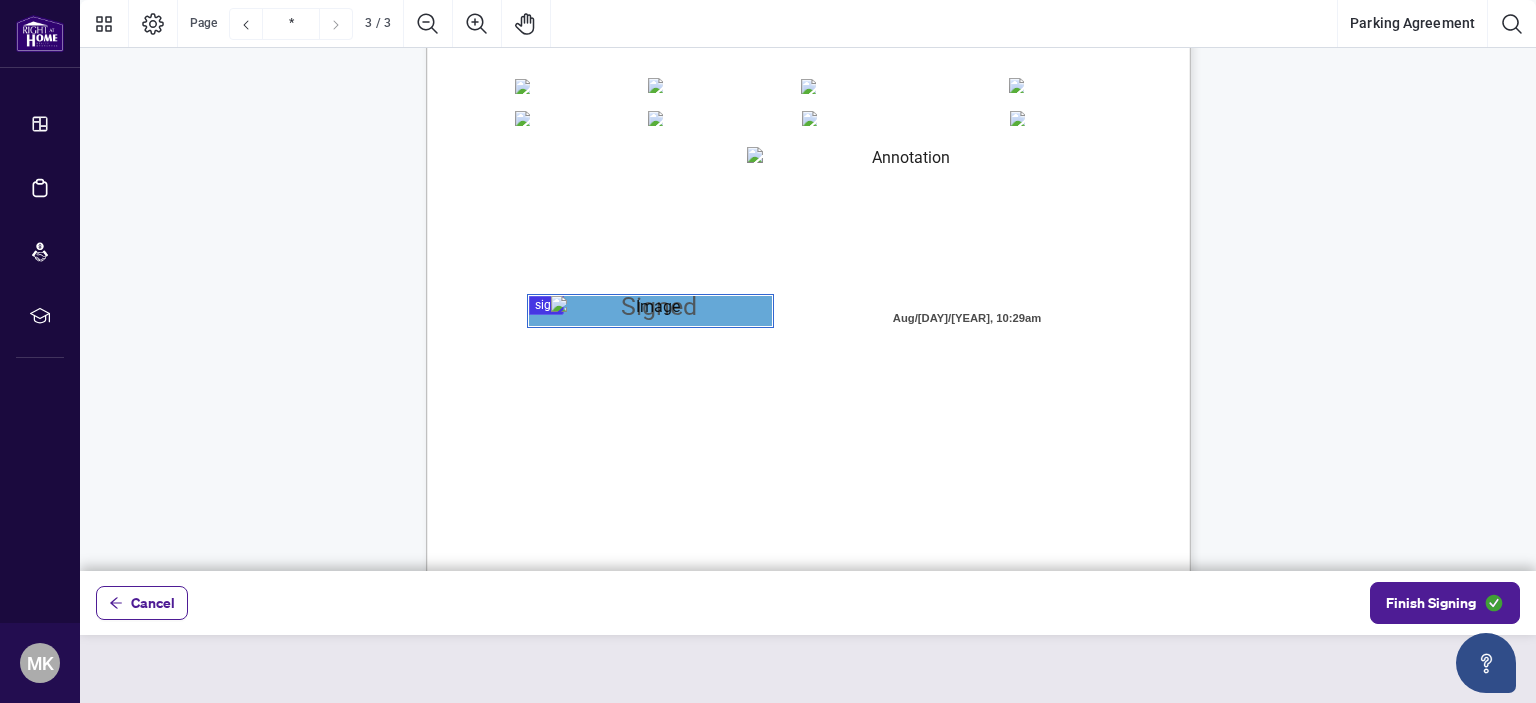 scroll, scrollTop: 2537, scrollLeft: 0, axis: vertical 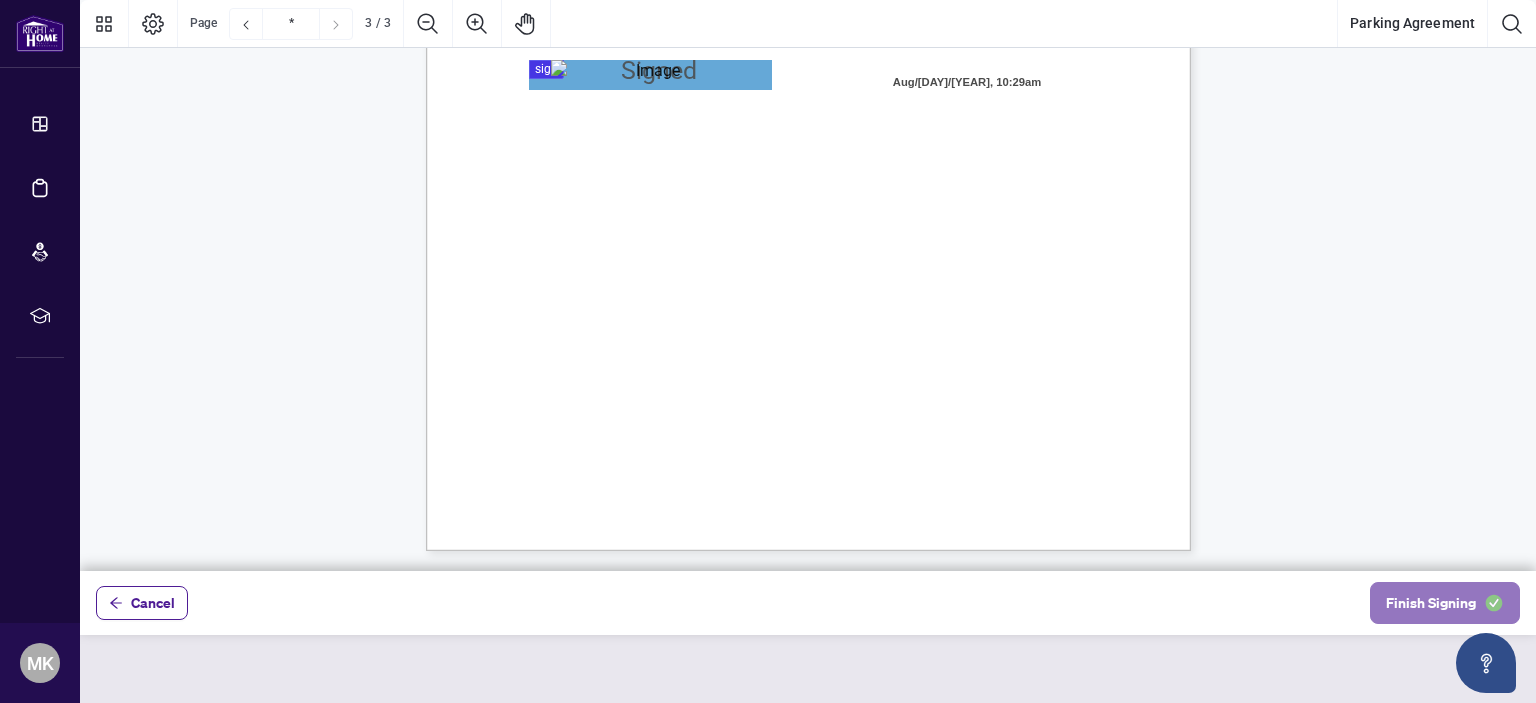 click on "Finish Signing" at bounding box center [1431, 603] 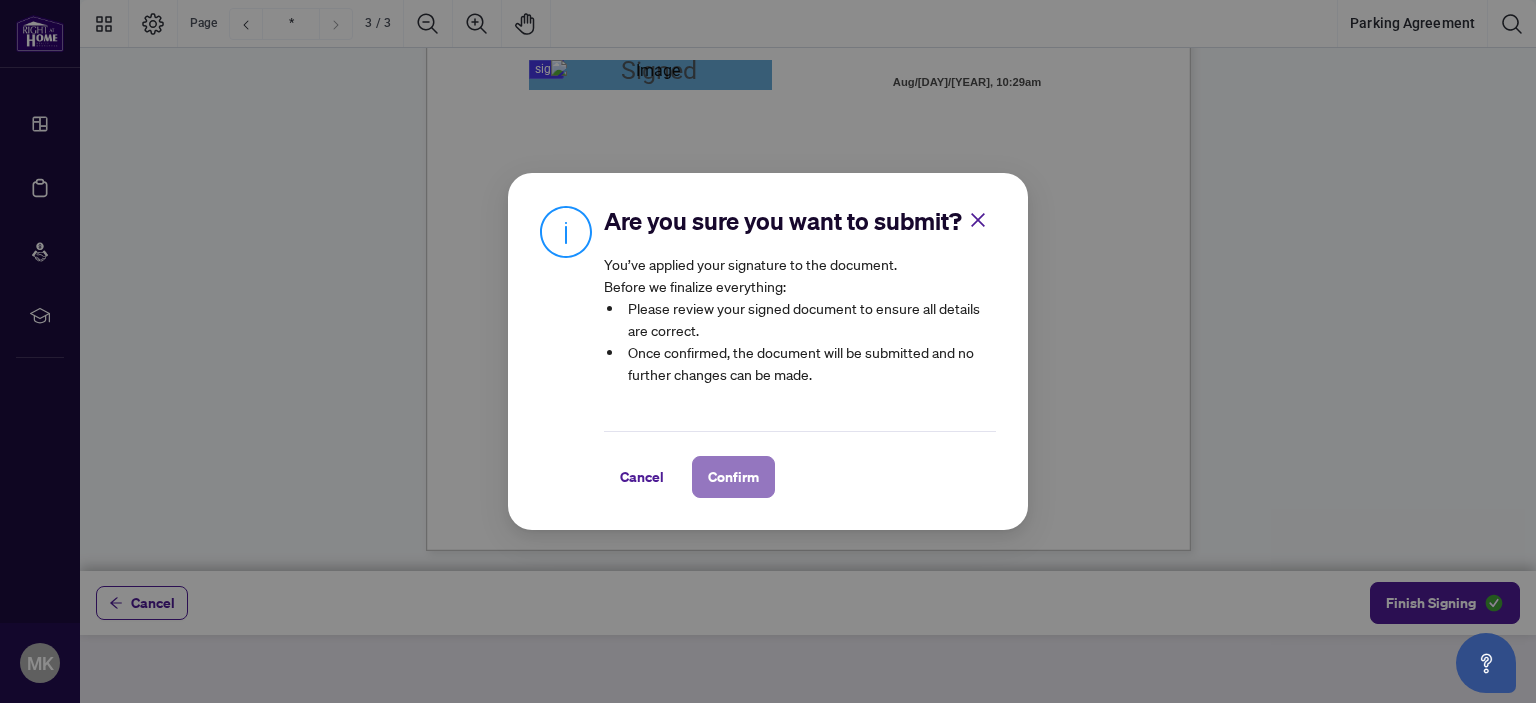 click on "Confirm" at bounding box center [733, 477] 